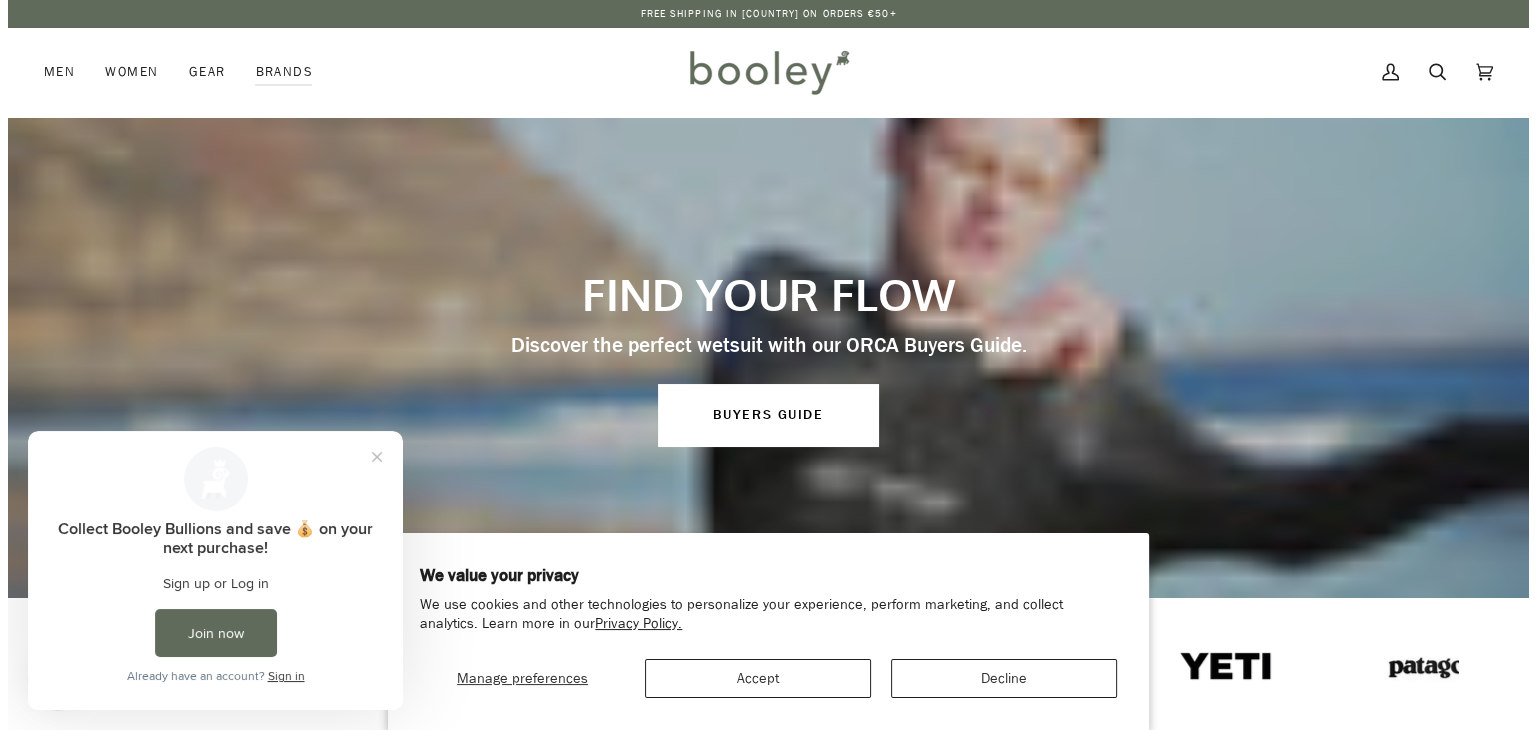 scroll, scrollTop: 0, scrollLeft: 0, axis: both 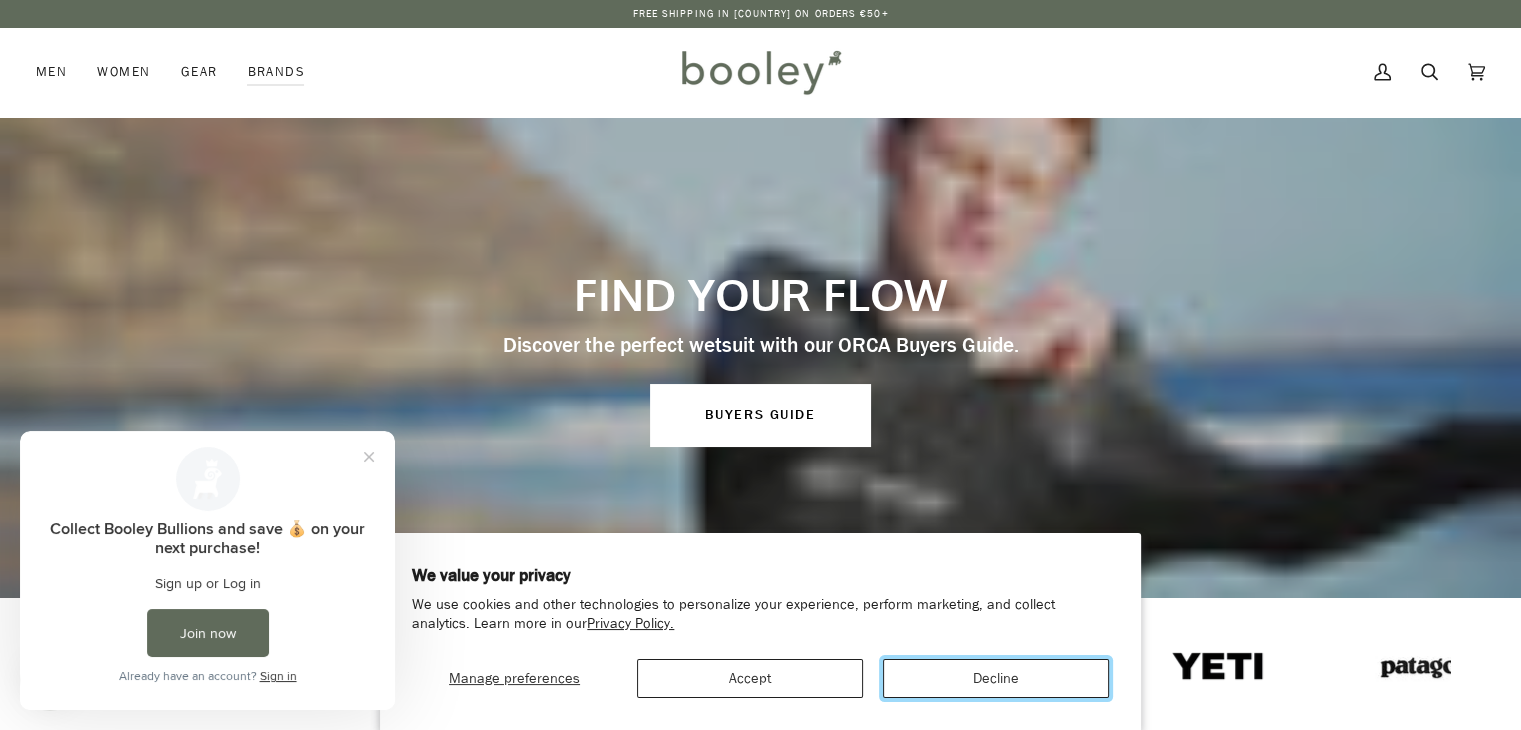 click on "Decline" at bounding box center [996, 678] 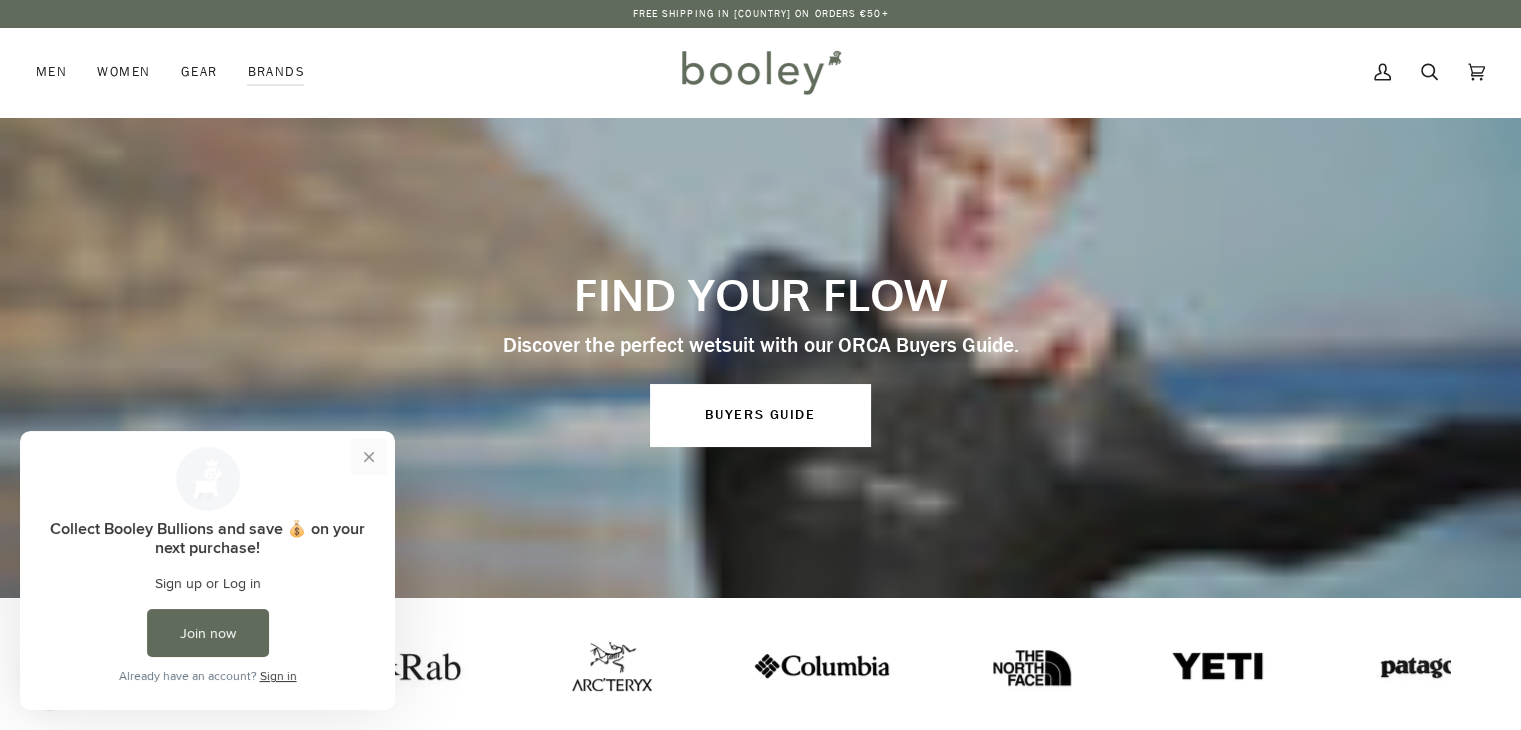 click at bounding box center (369, 457) 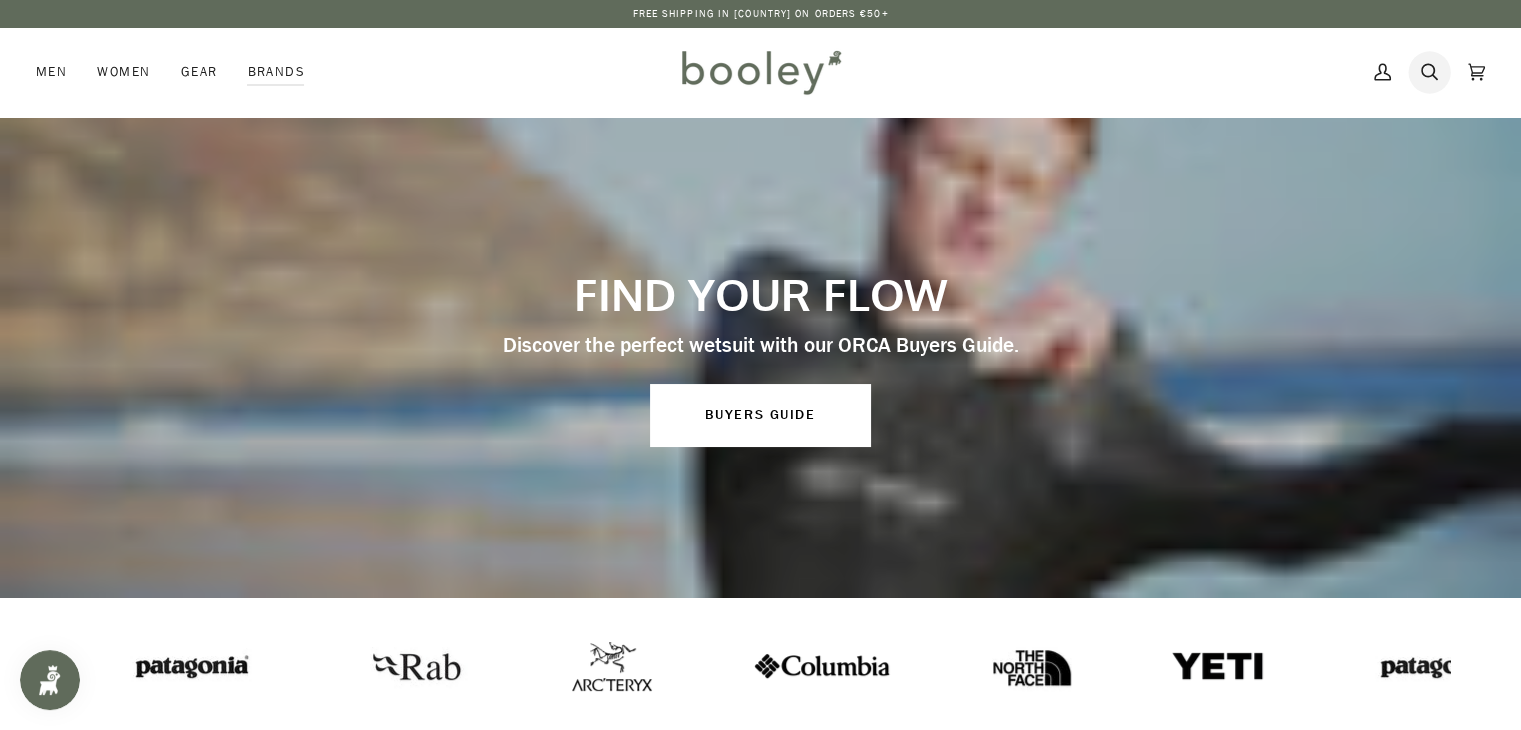 click on "Search" at bounding box center [1429, 72] 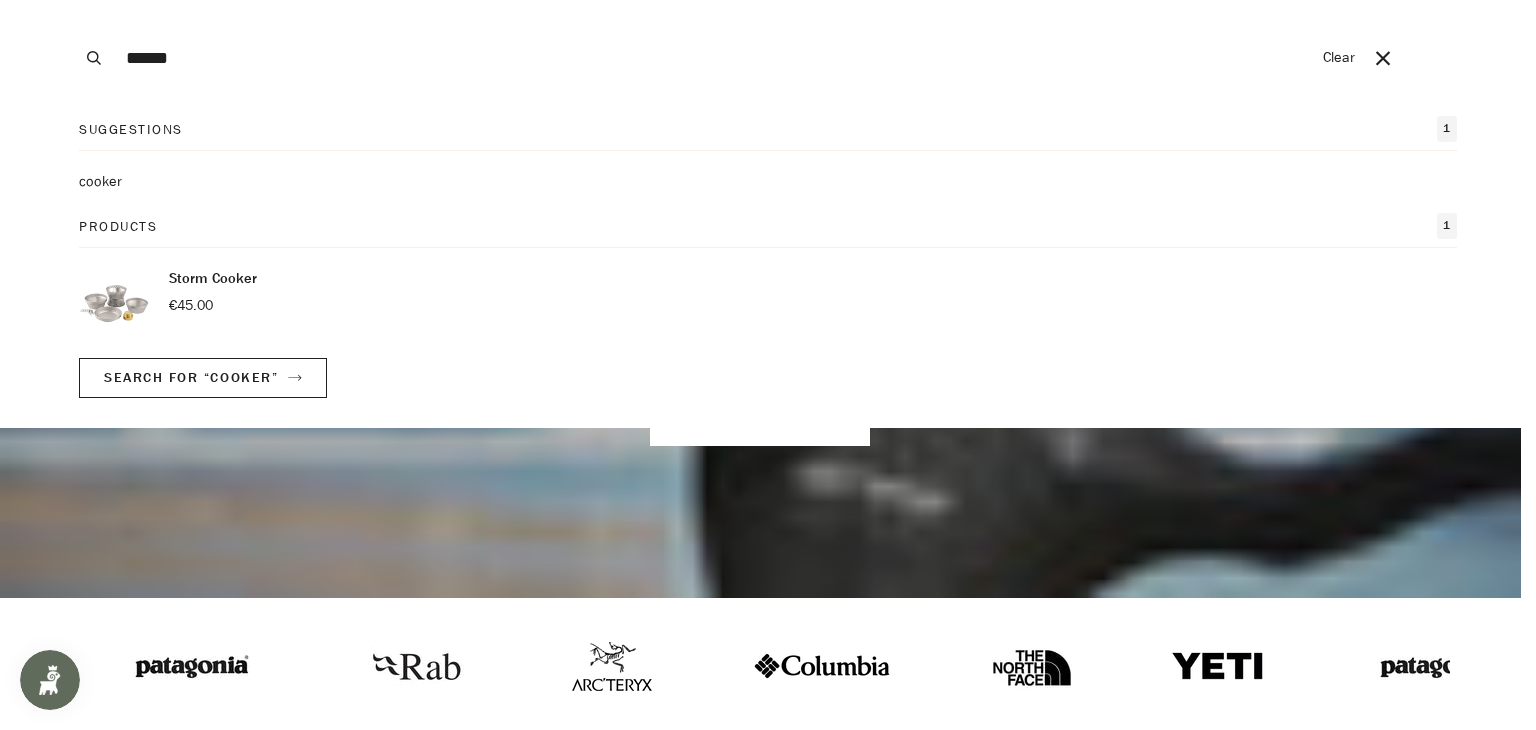 type on "******" 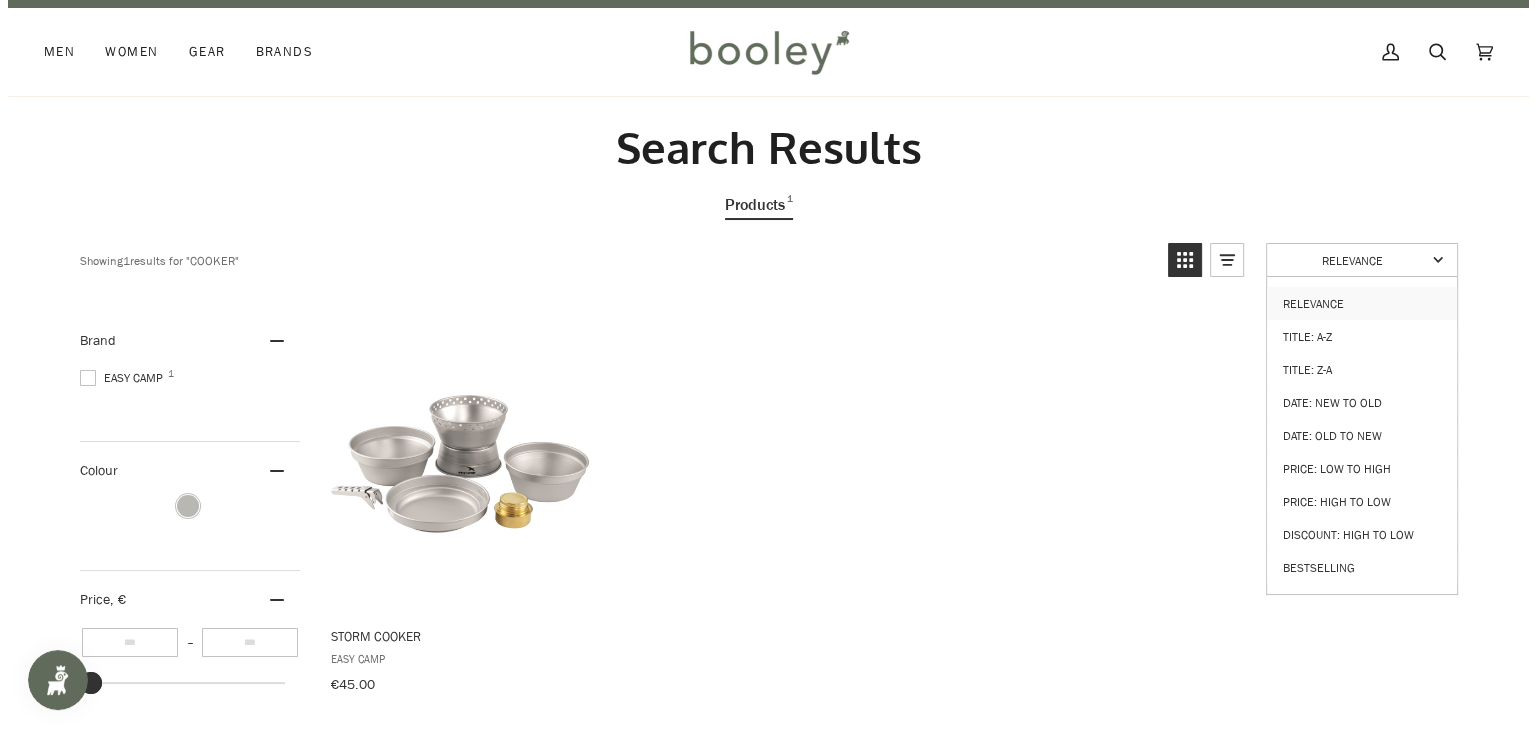 scroll, scrollTop: 0, scrollLeft: 0, axis: both 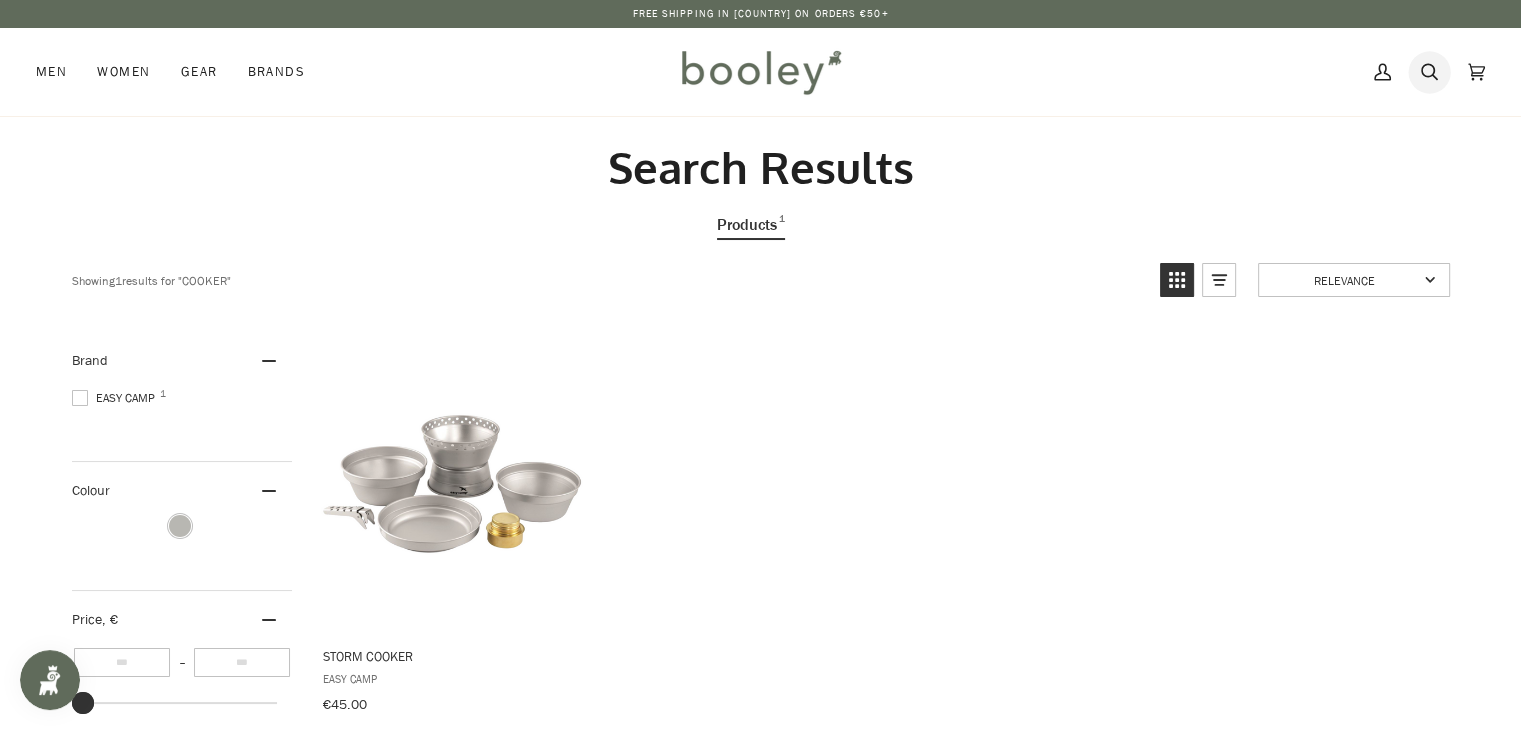 click on "Search" at bounding box center (1429, 72) 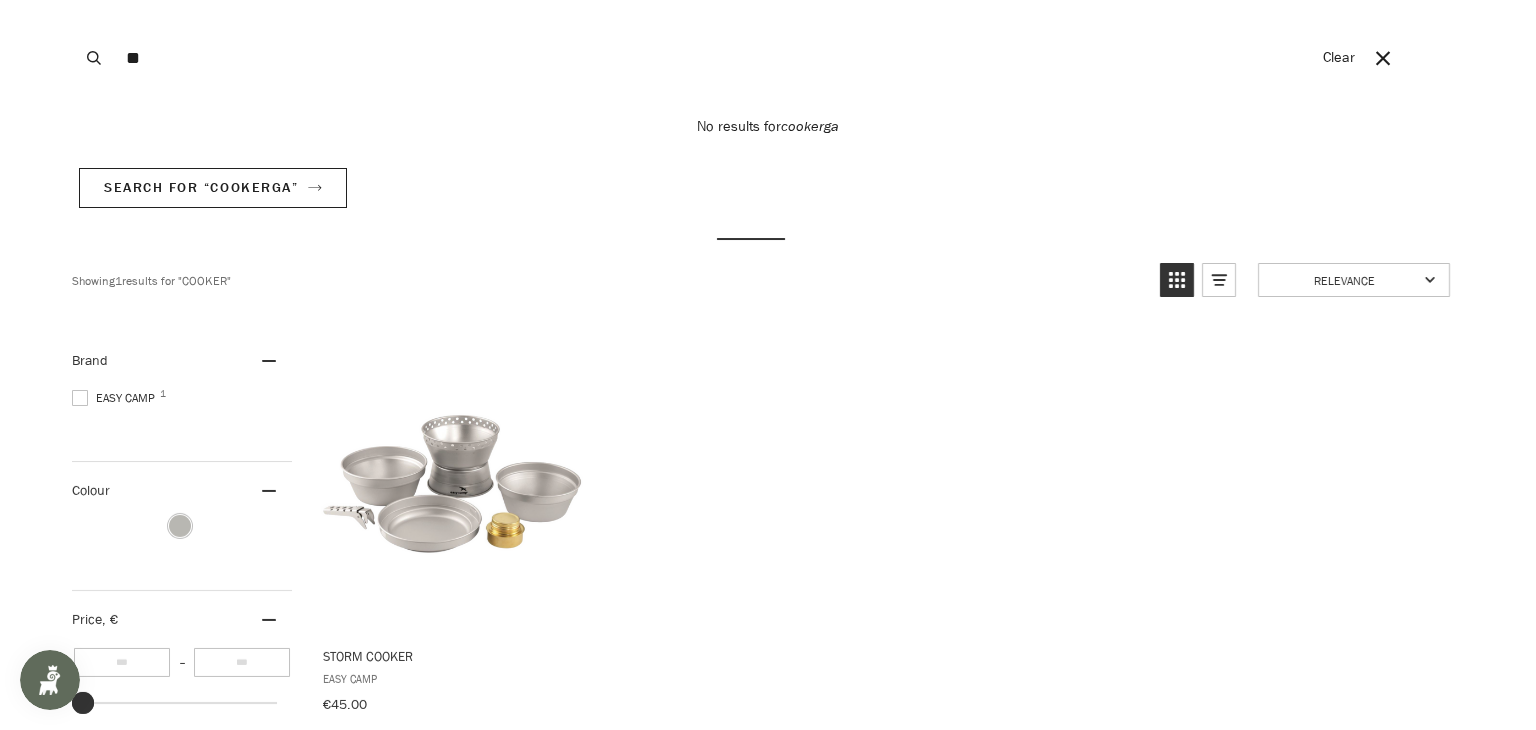 type on "*" 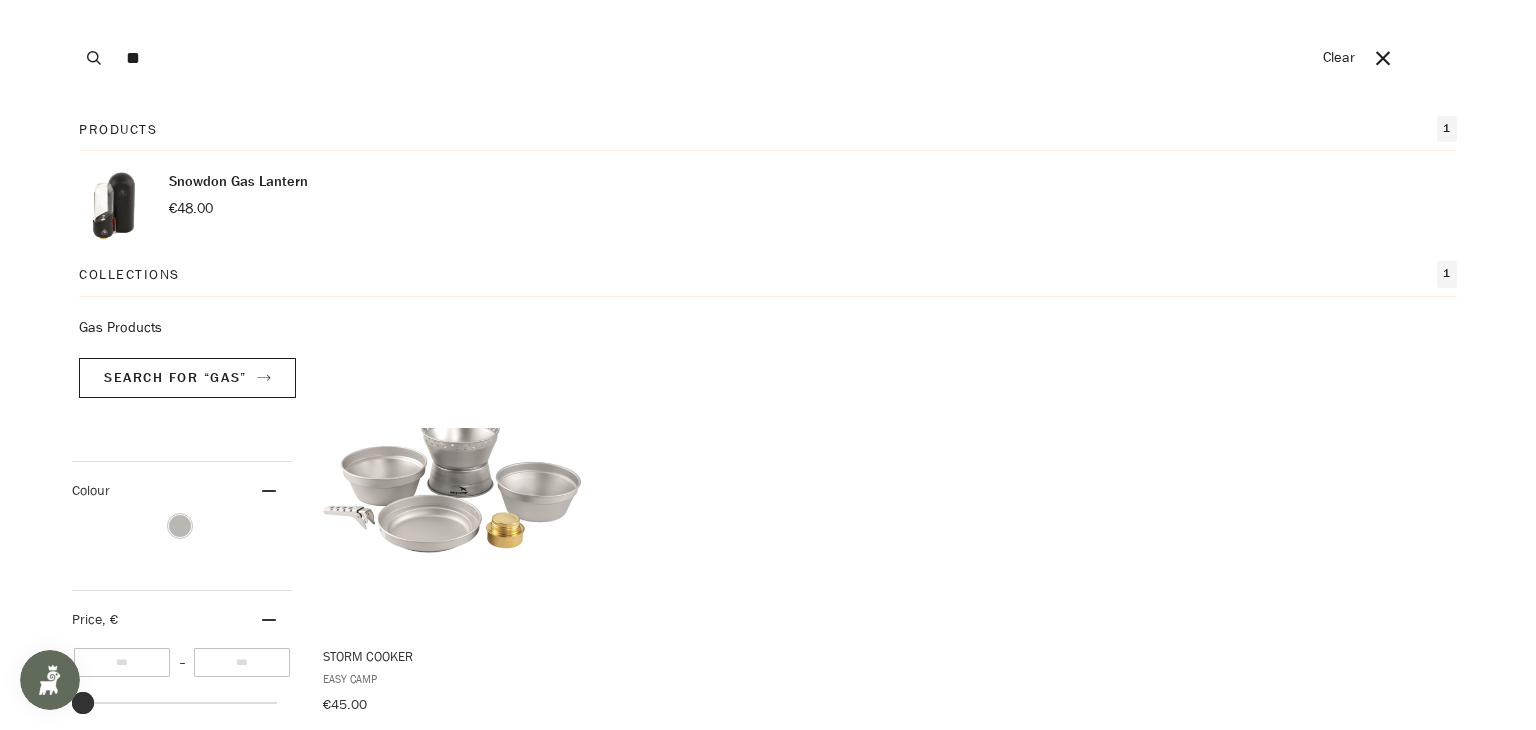 type on "*" 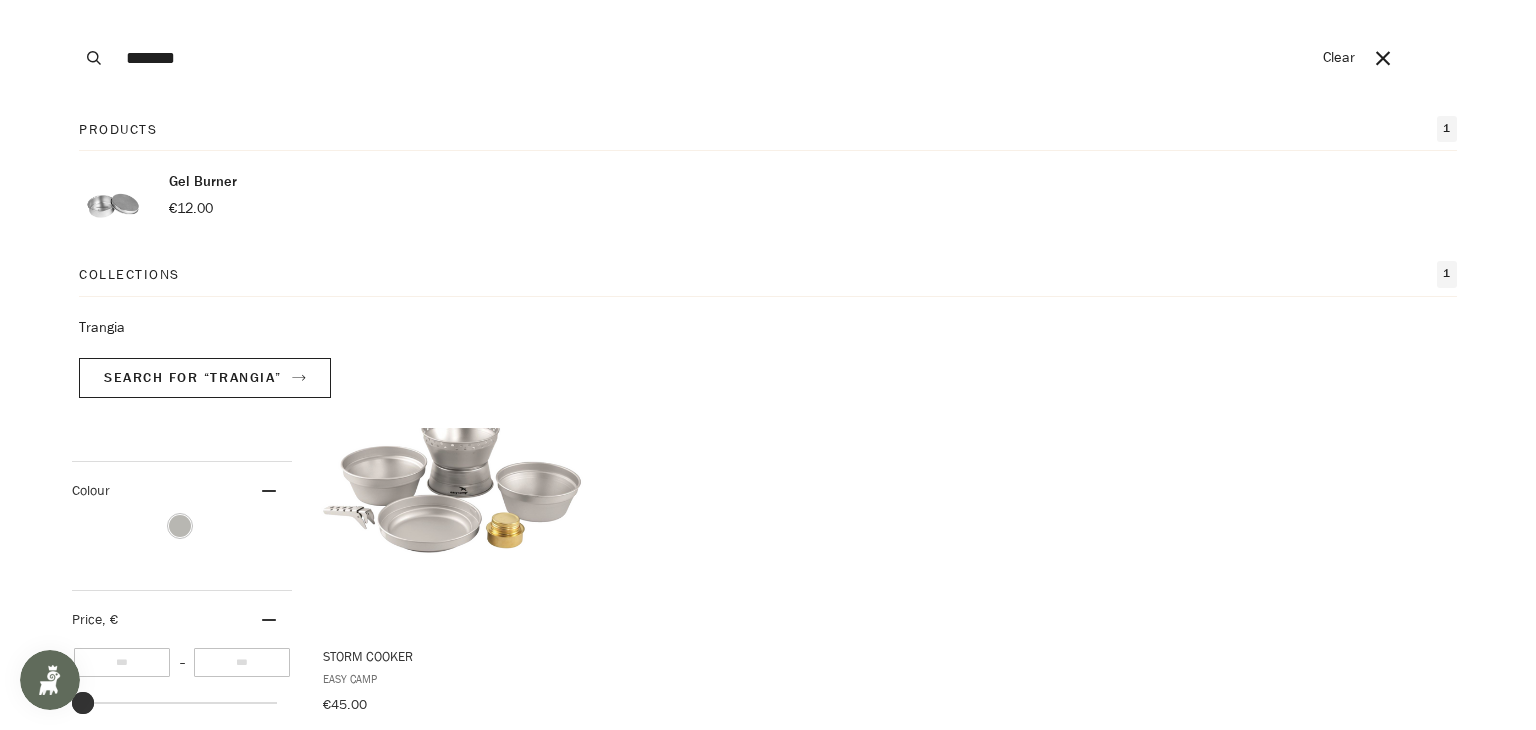 type on "*******" 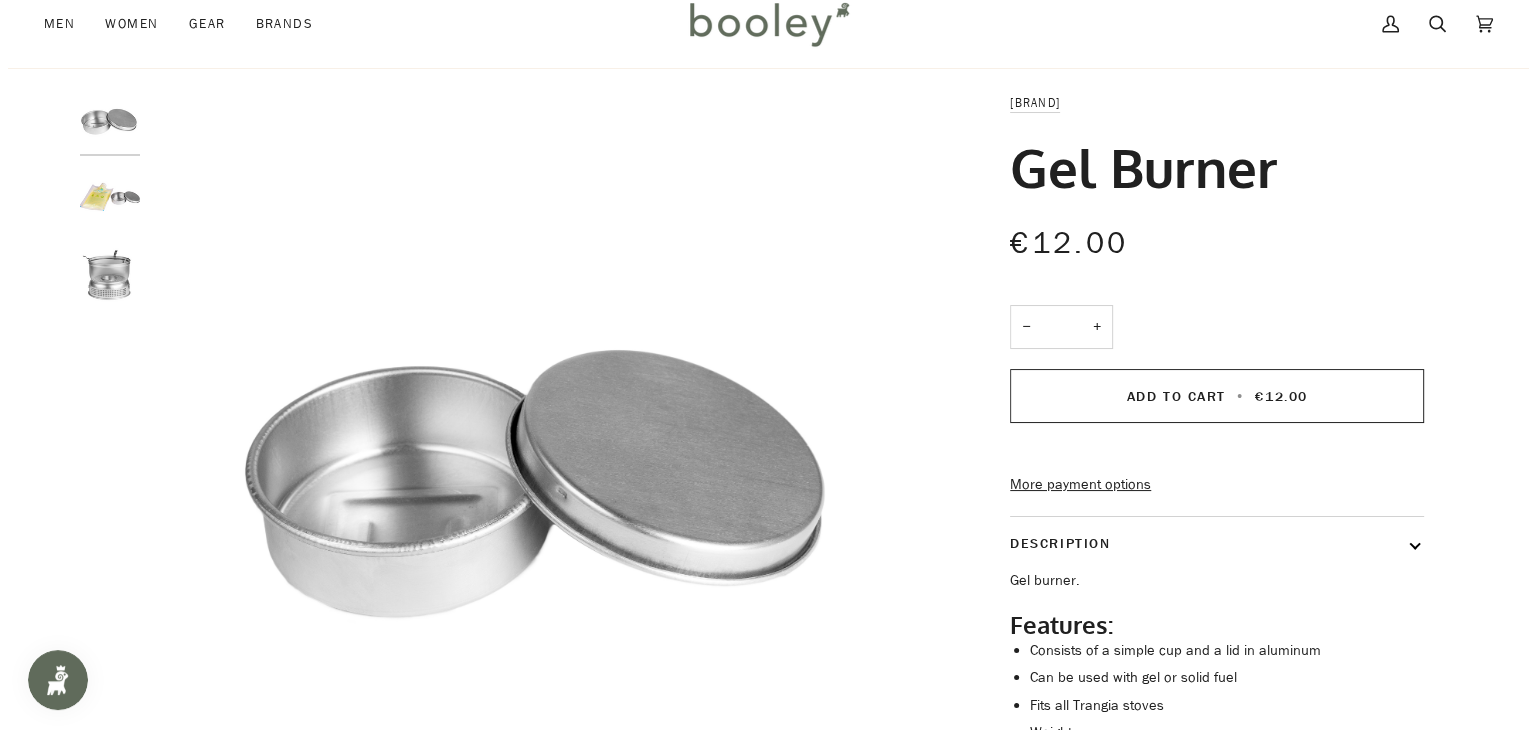 scroll, scrollTop: 0, scrollLeft: 0, axis: both 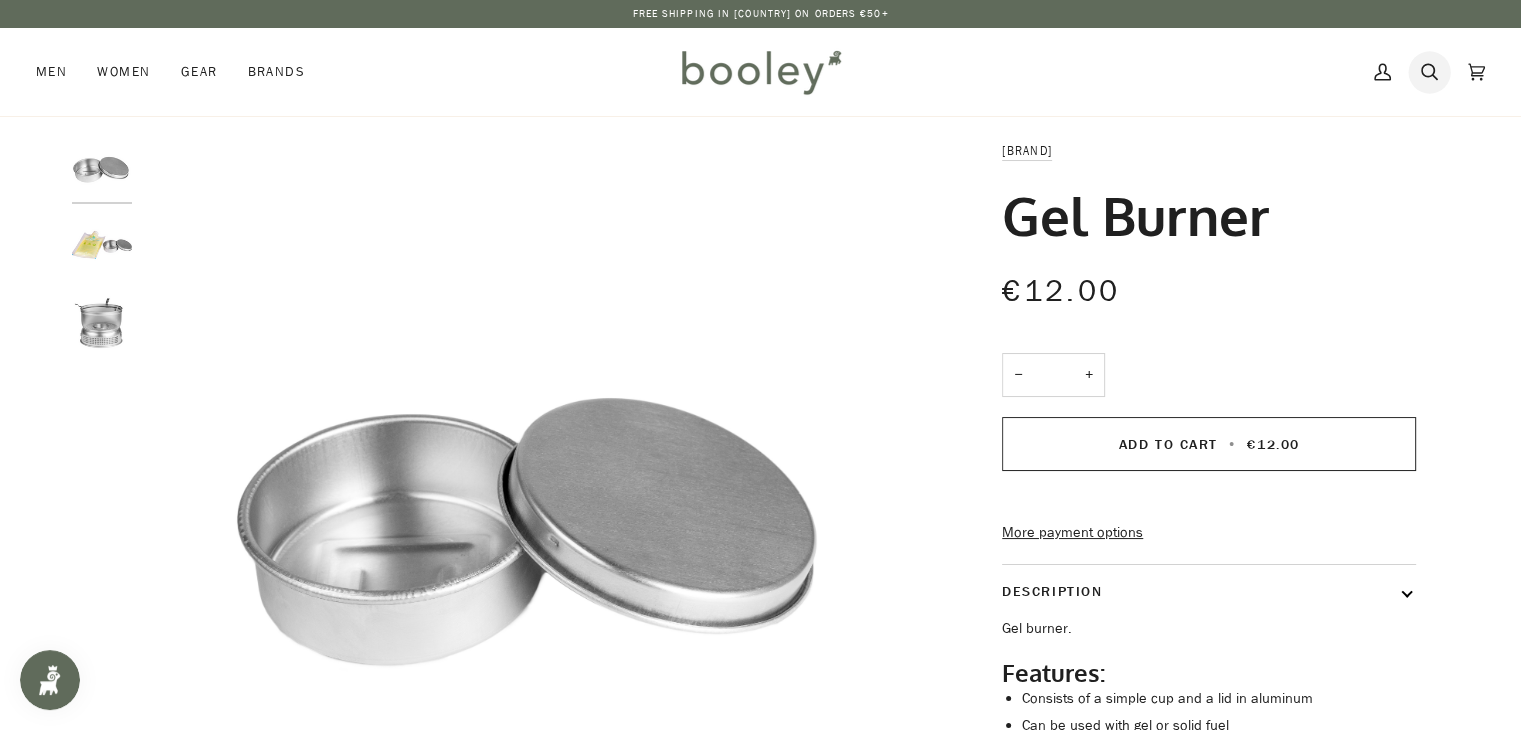 click 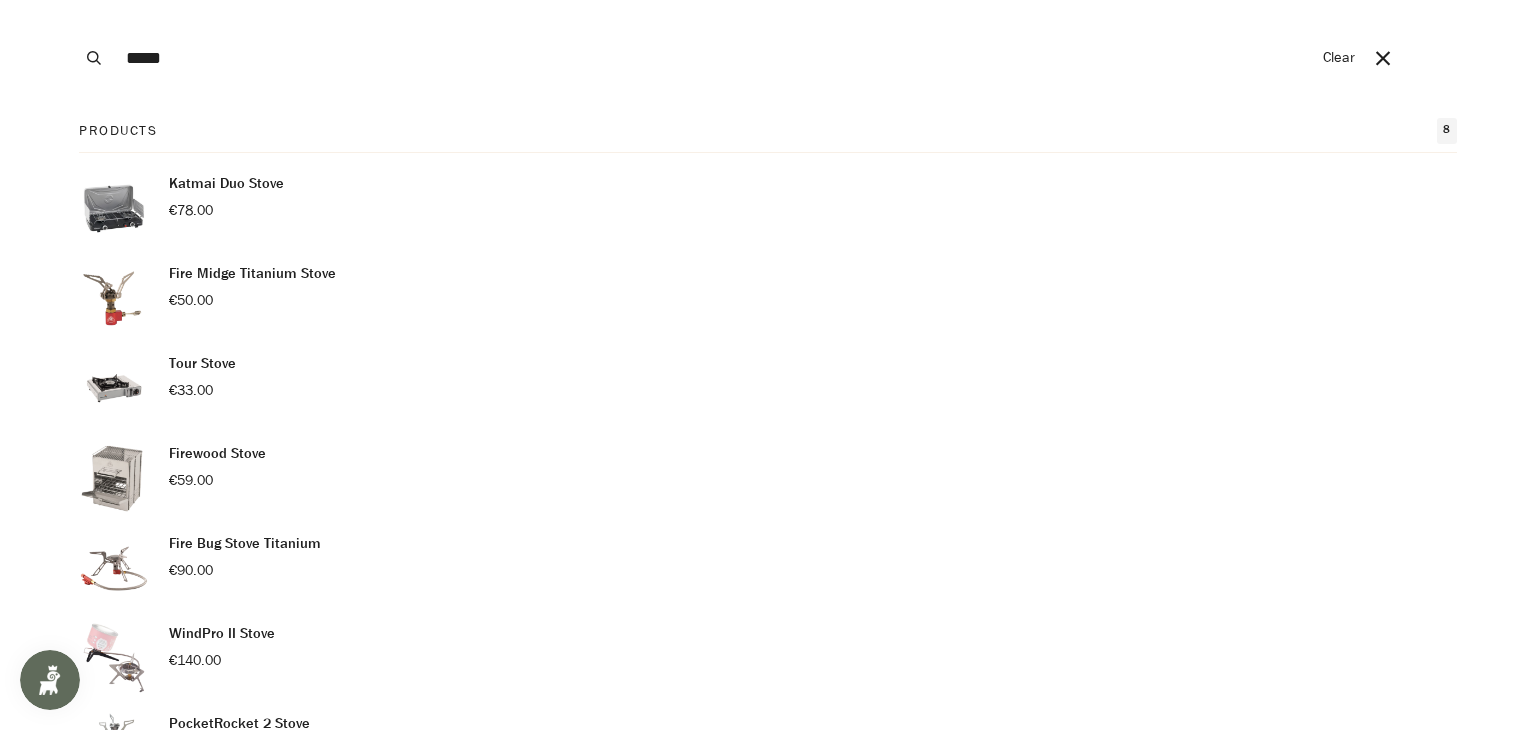 scroll, scrollTop: 0, scrollLeft: 0, axis: both 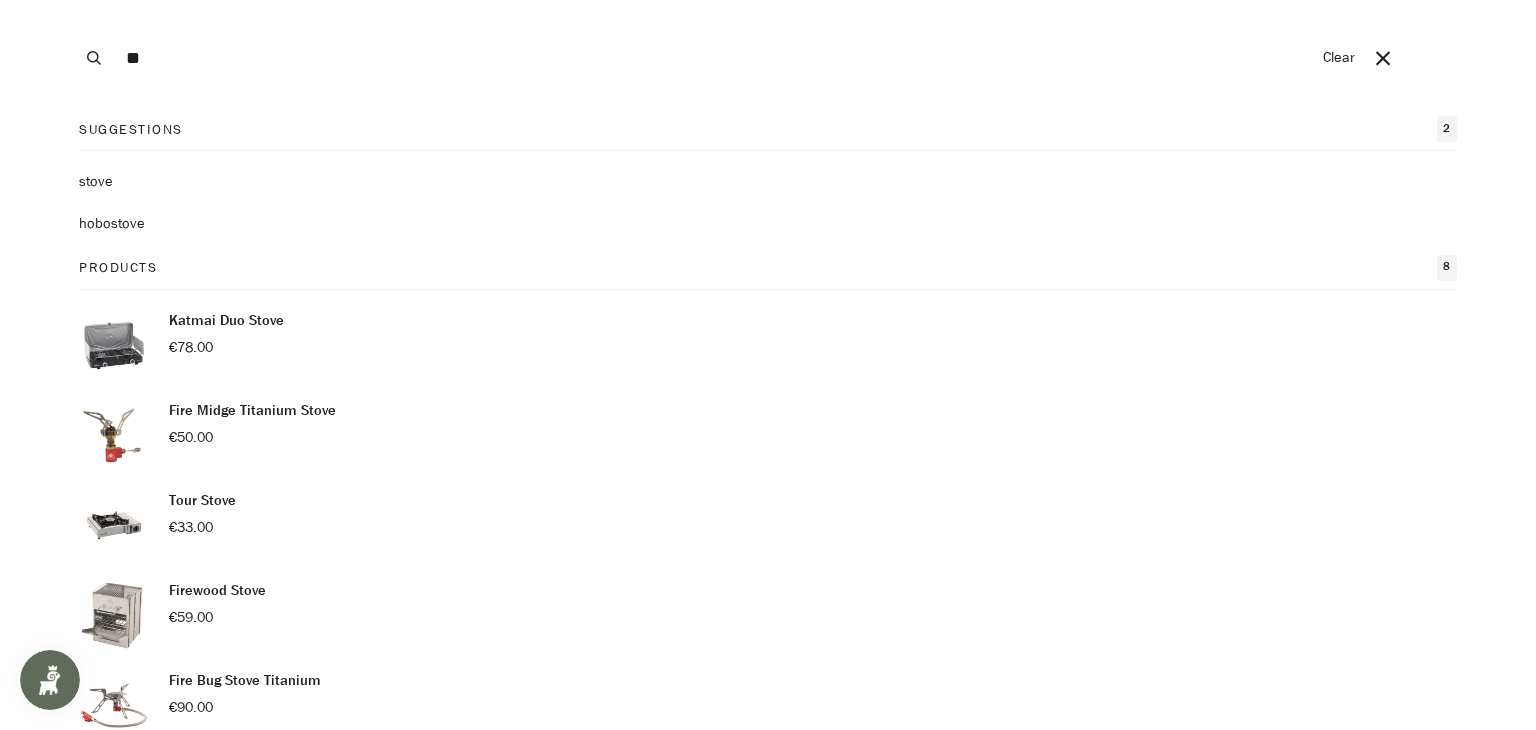 type on "*" 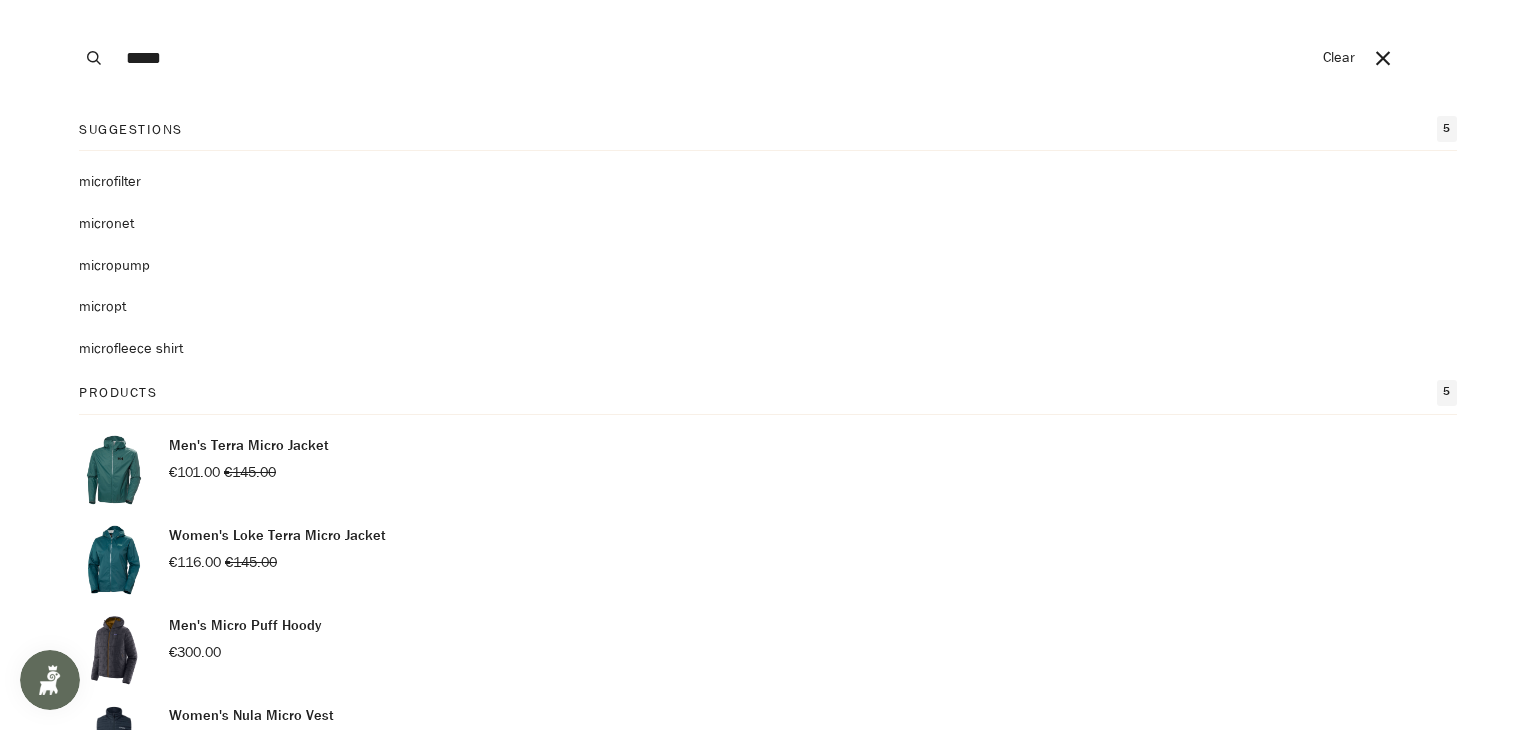 type on "*****" 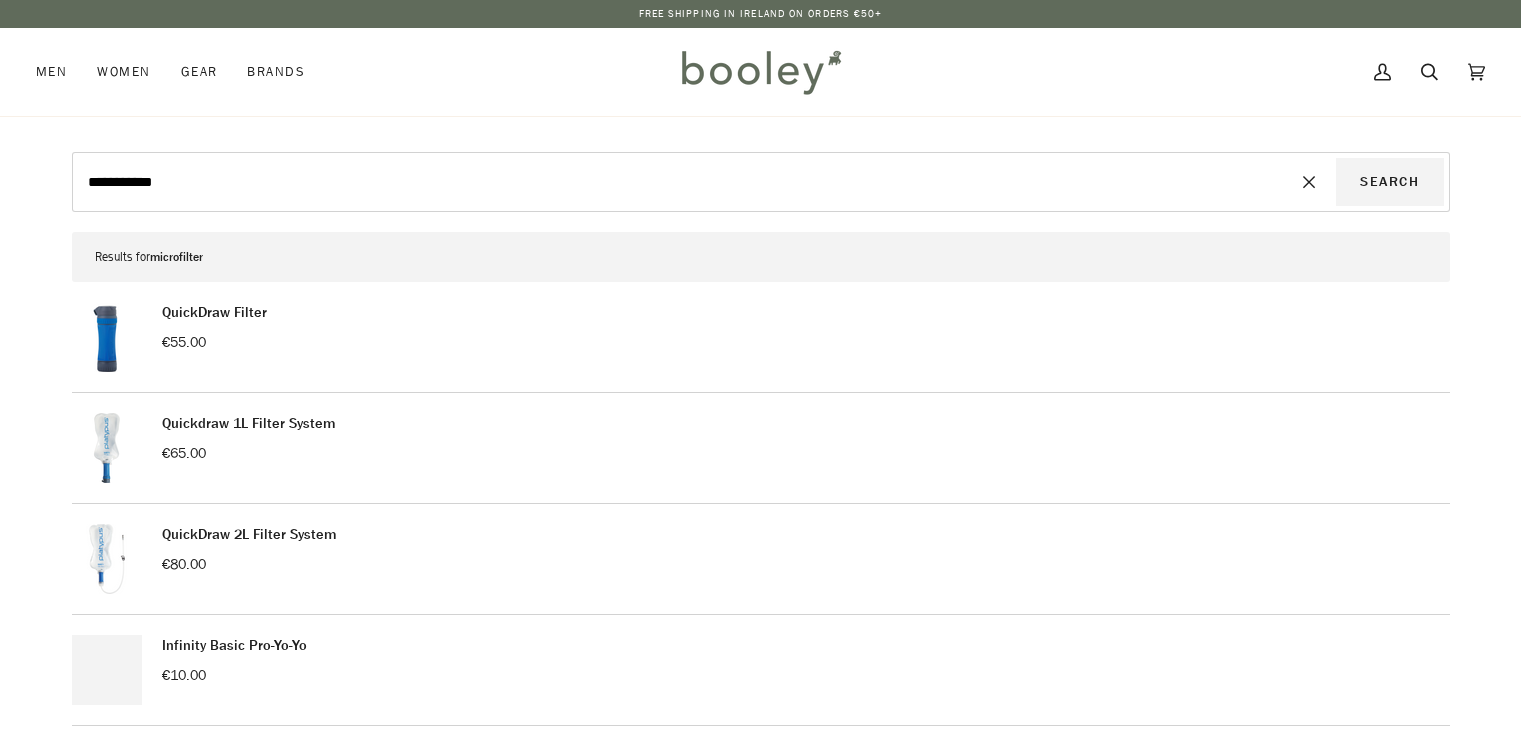 scroll, scrollTop: 0, scrollLeft: 0, axis: both 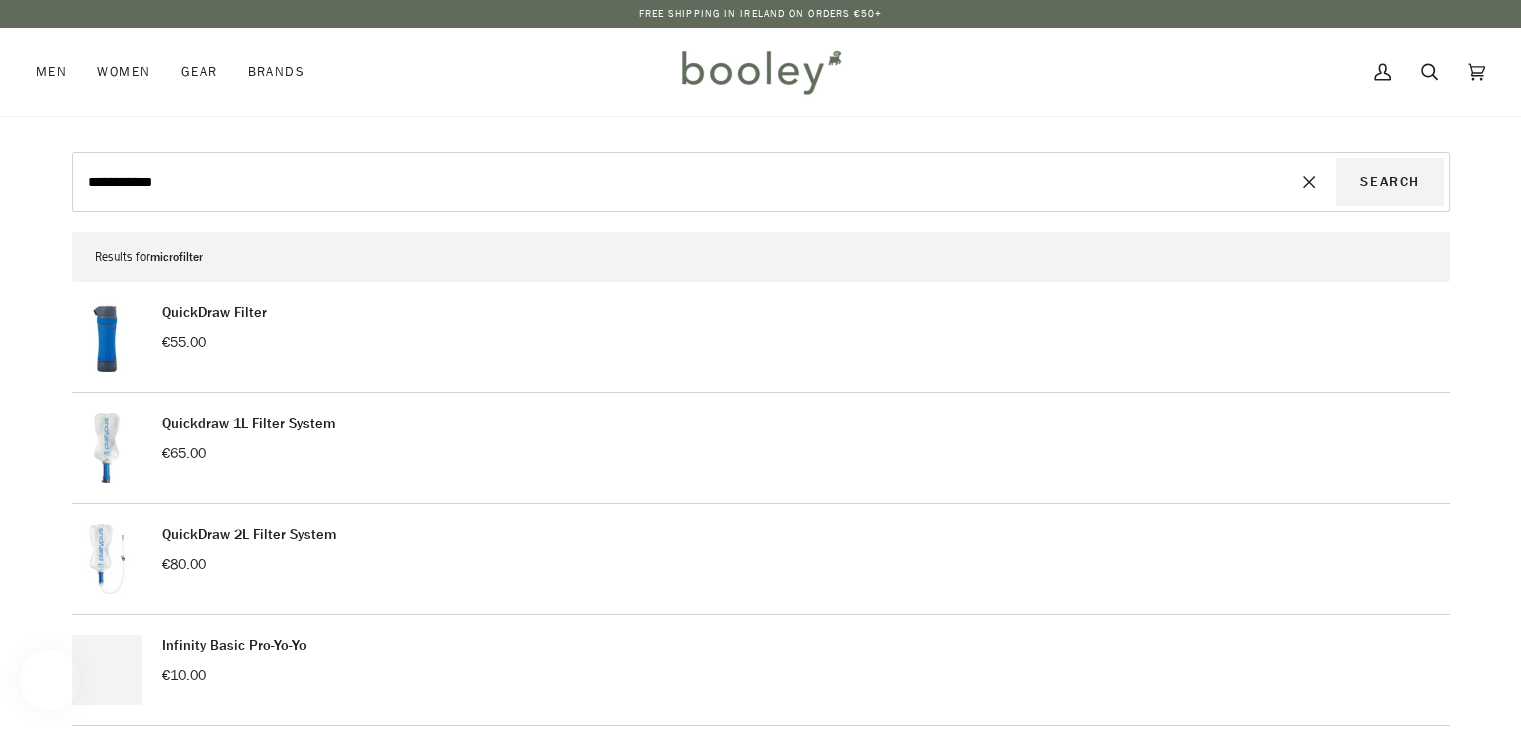 click on "**********" at bounding box center (680, 182) 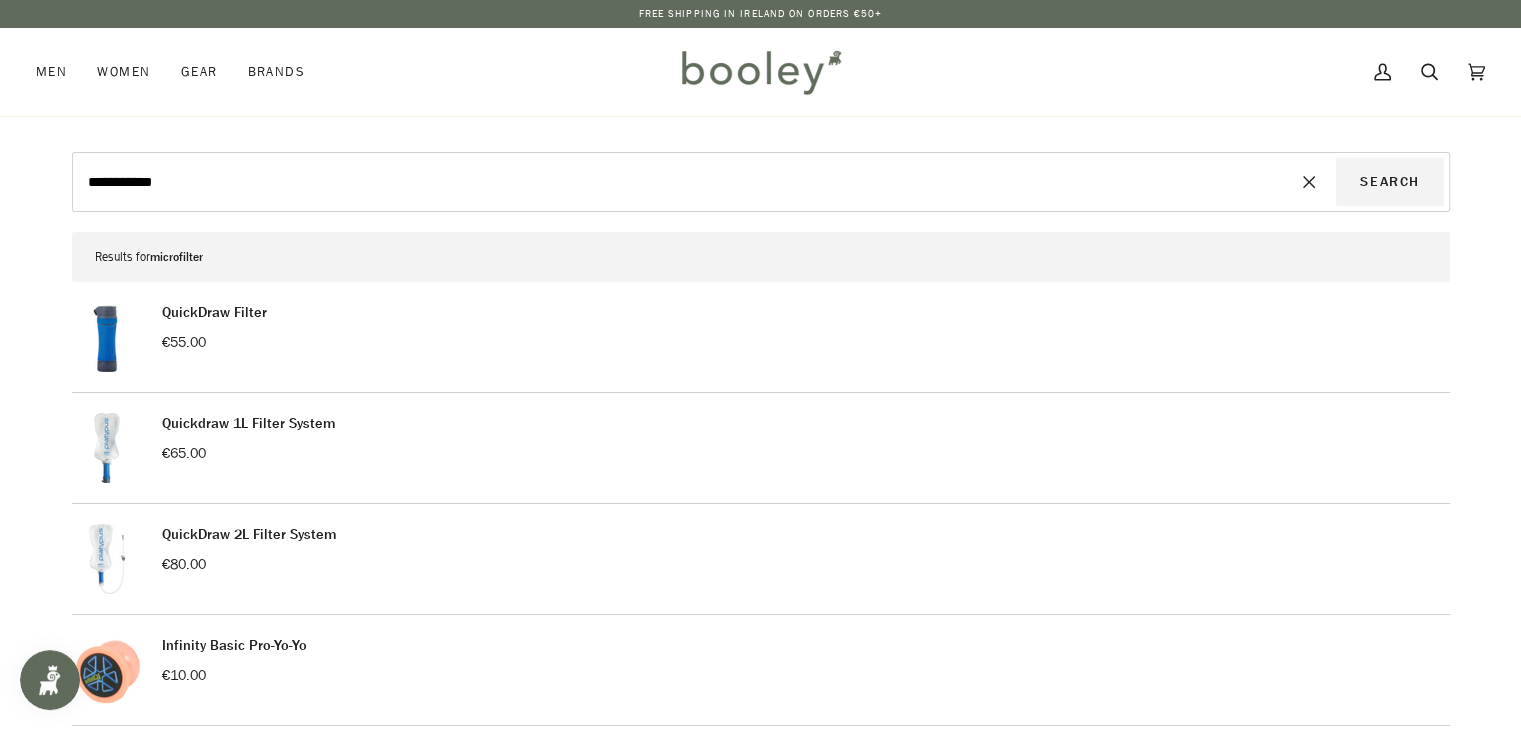 scroll, scrollTop: 0, scrollLeft: 0, axis: both 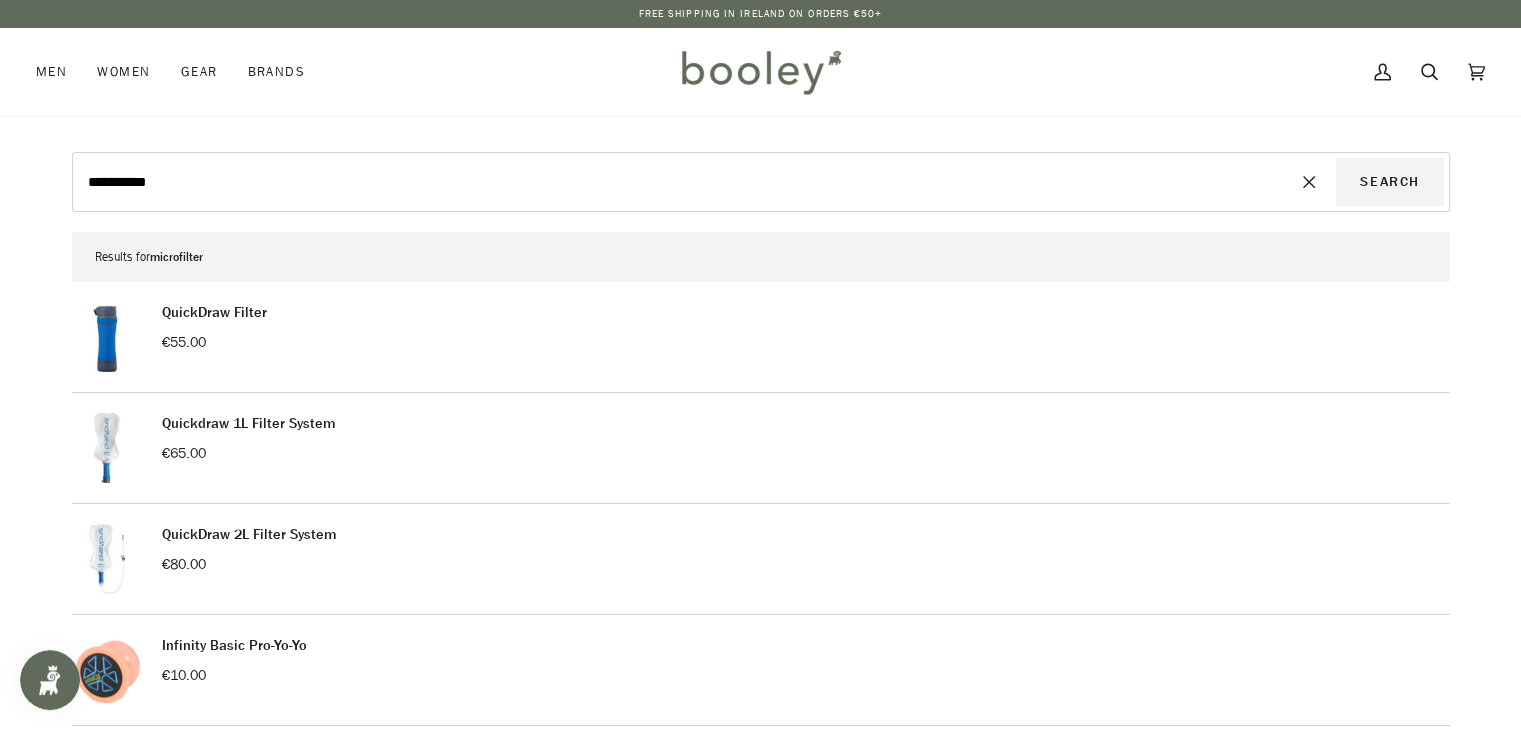 type on "*********" 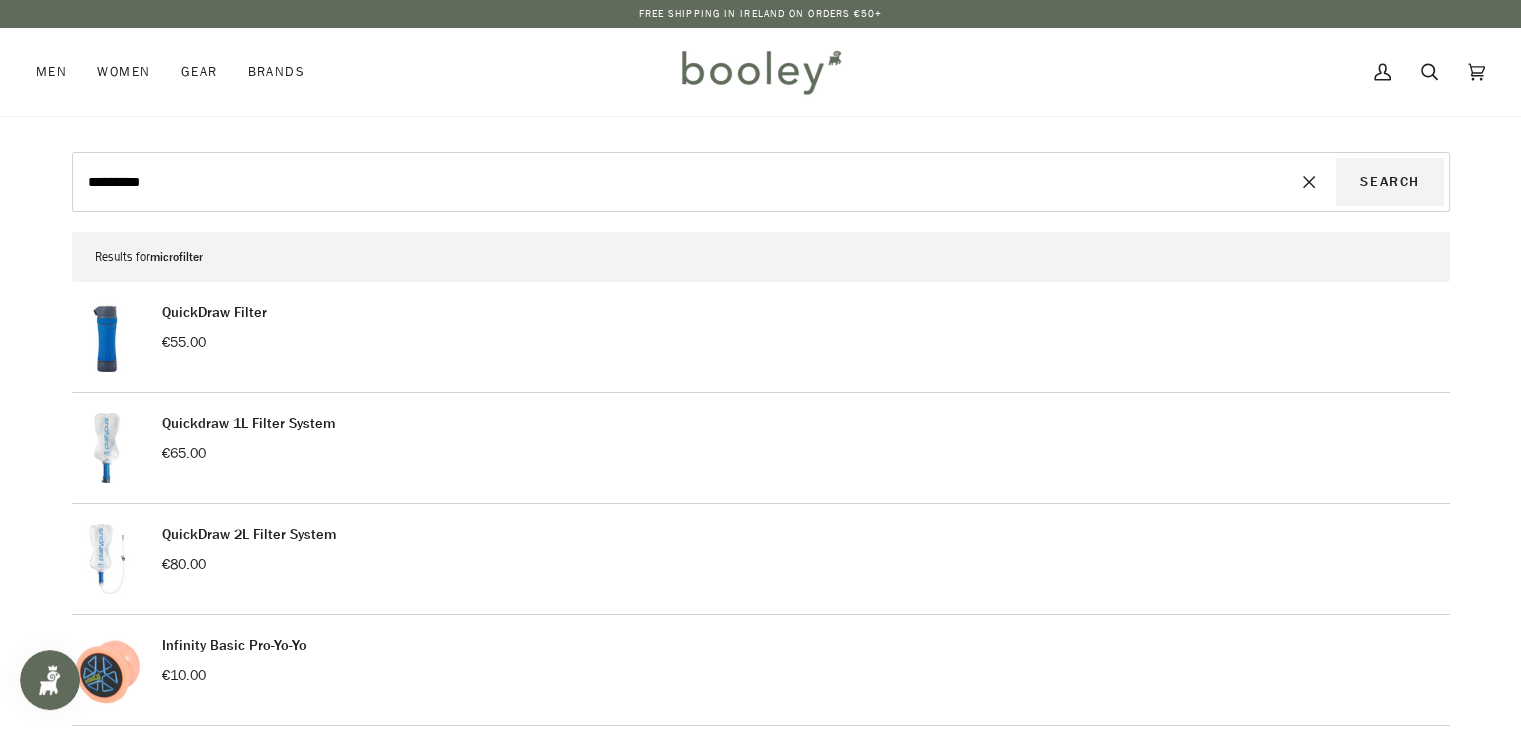 type on "********" 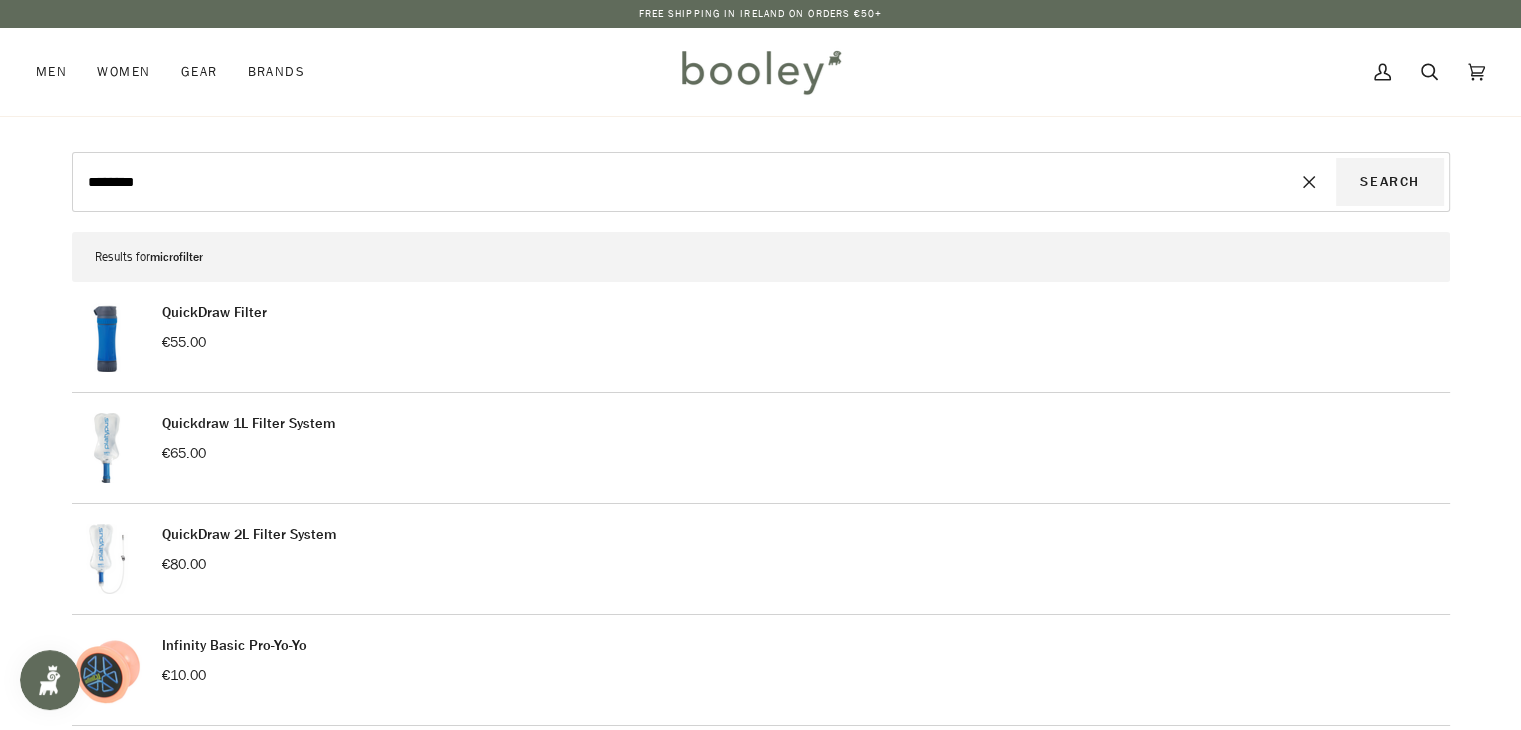 type on "*******" 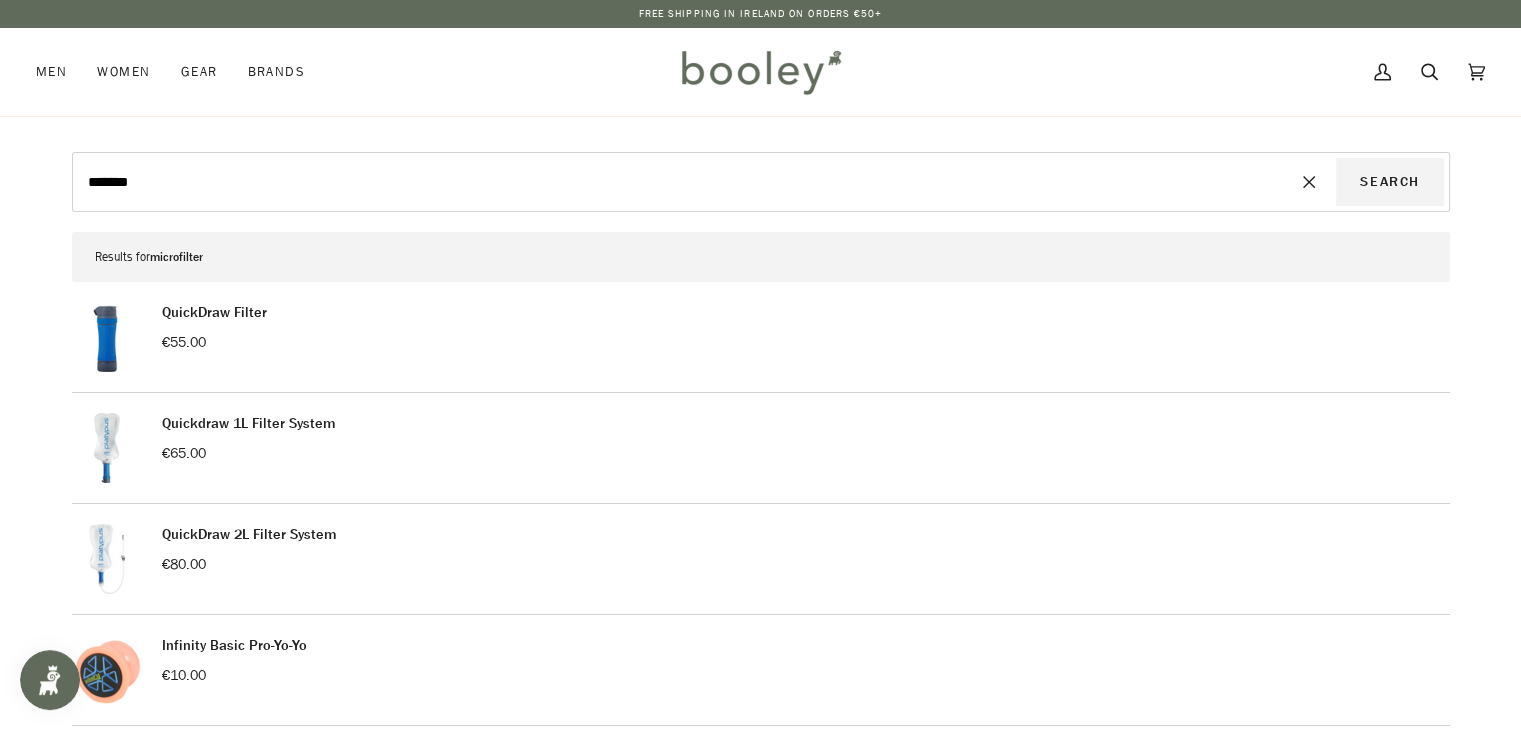 type on "********" 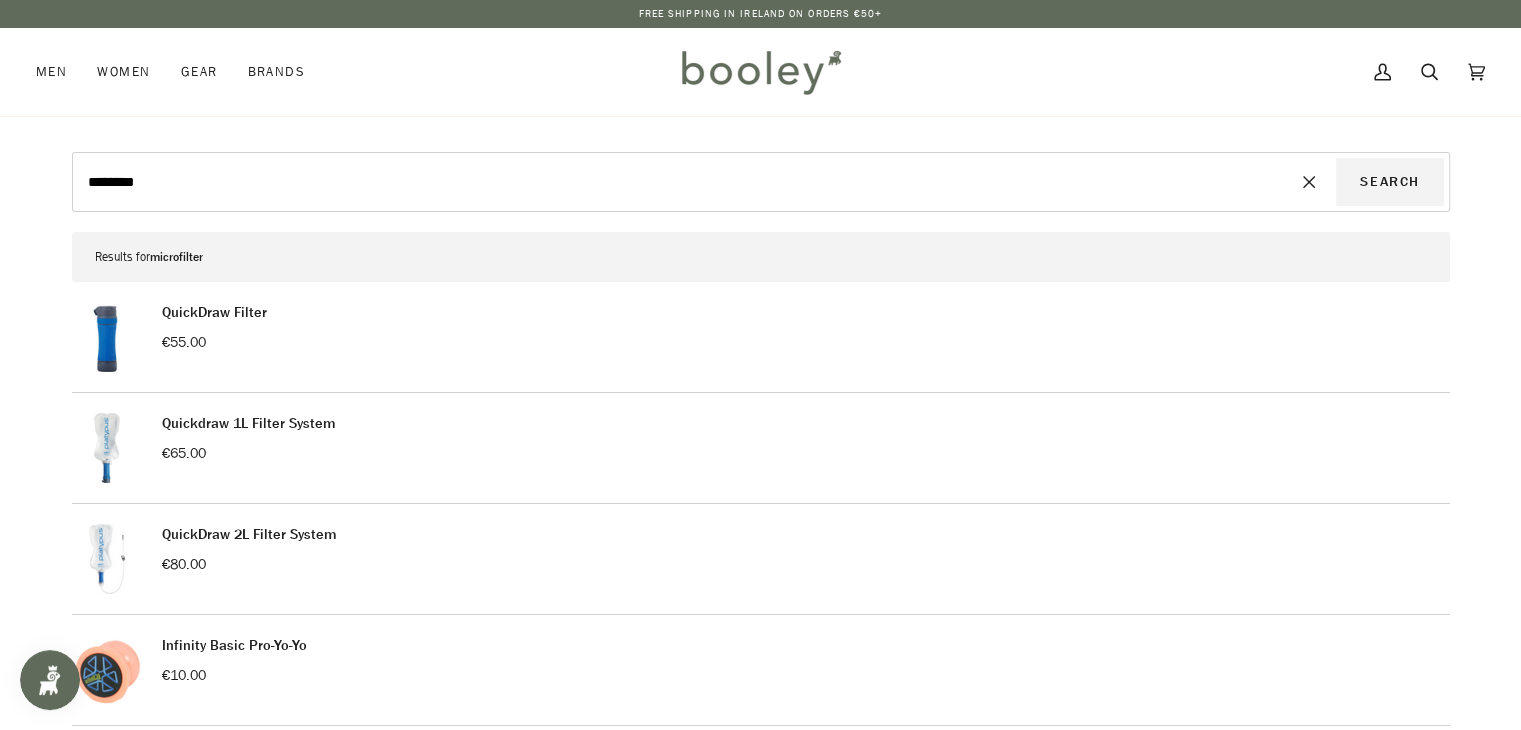 type on "*********" 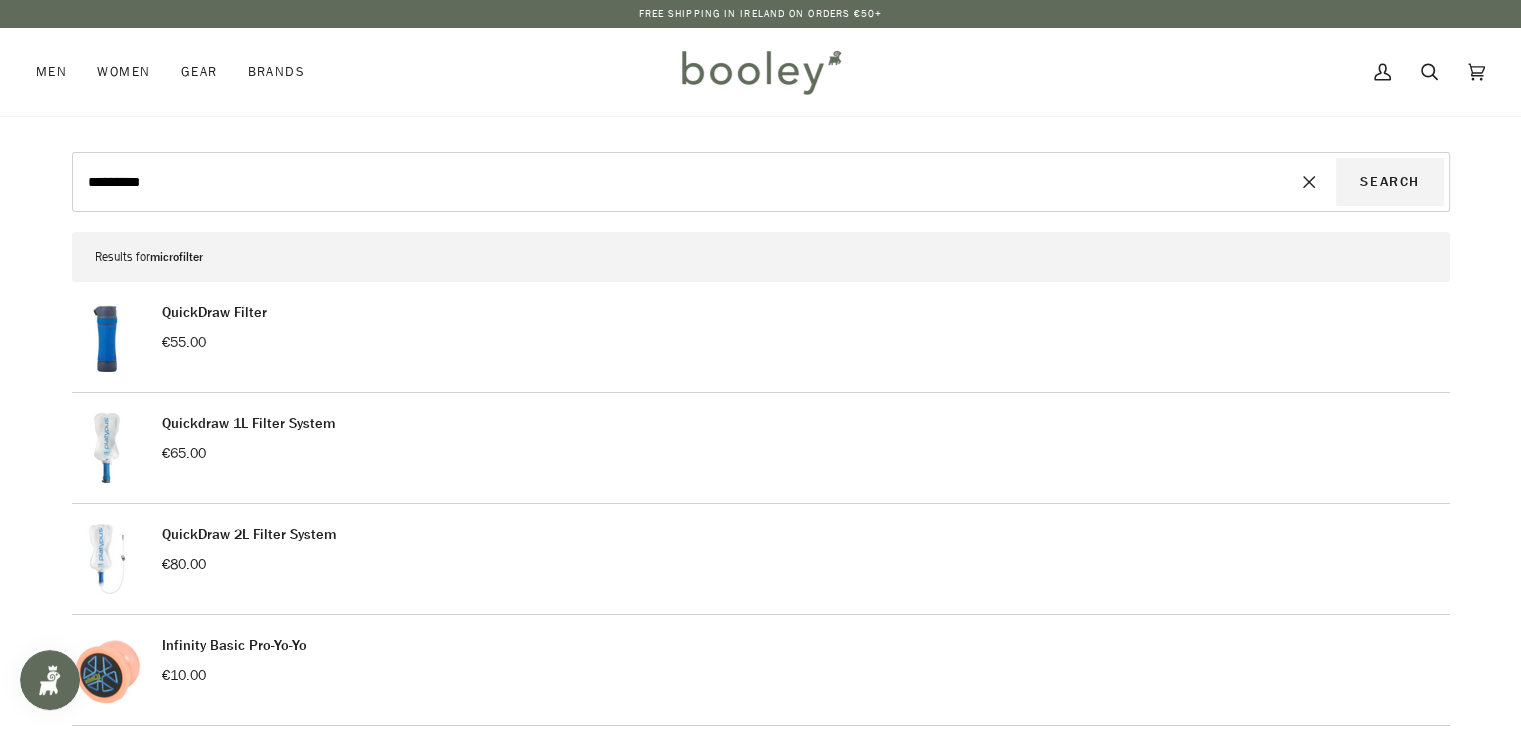 type on "**********" 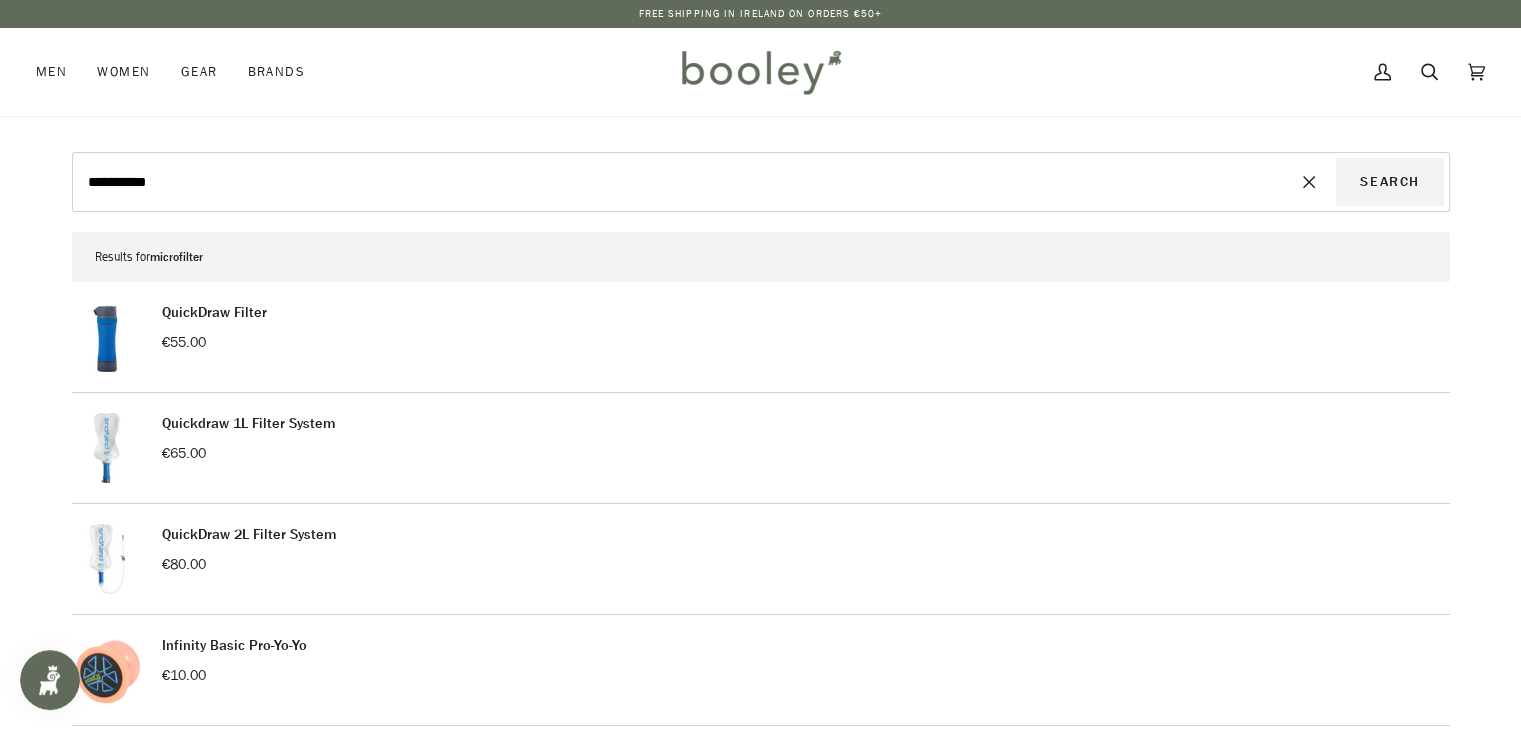type on "**********" 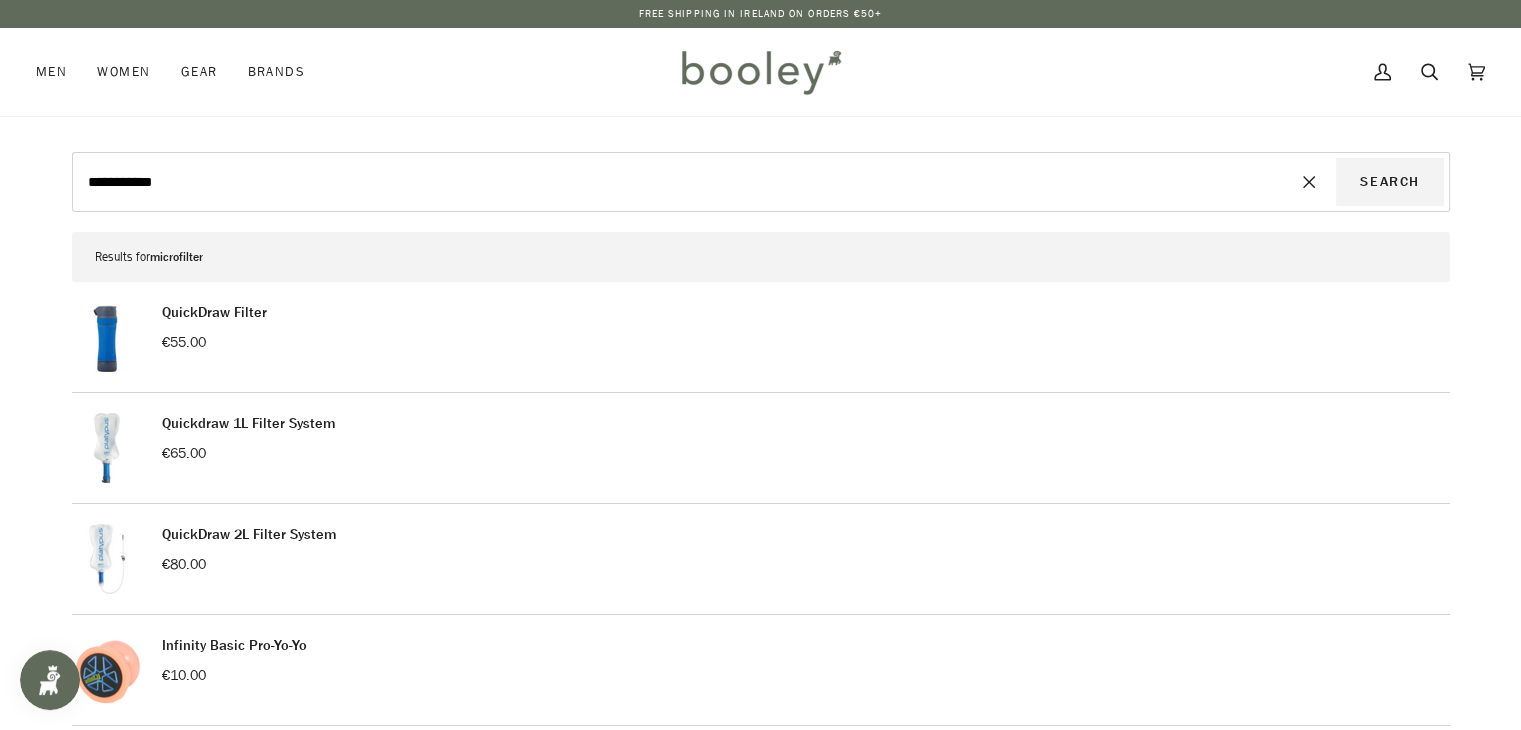 type on "**********" 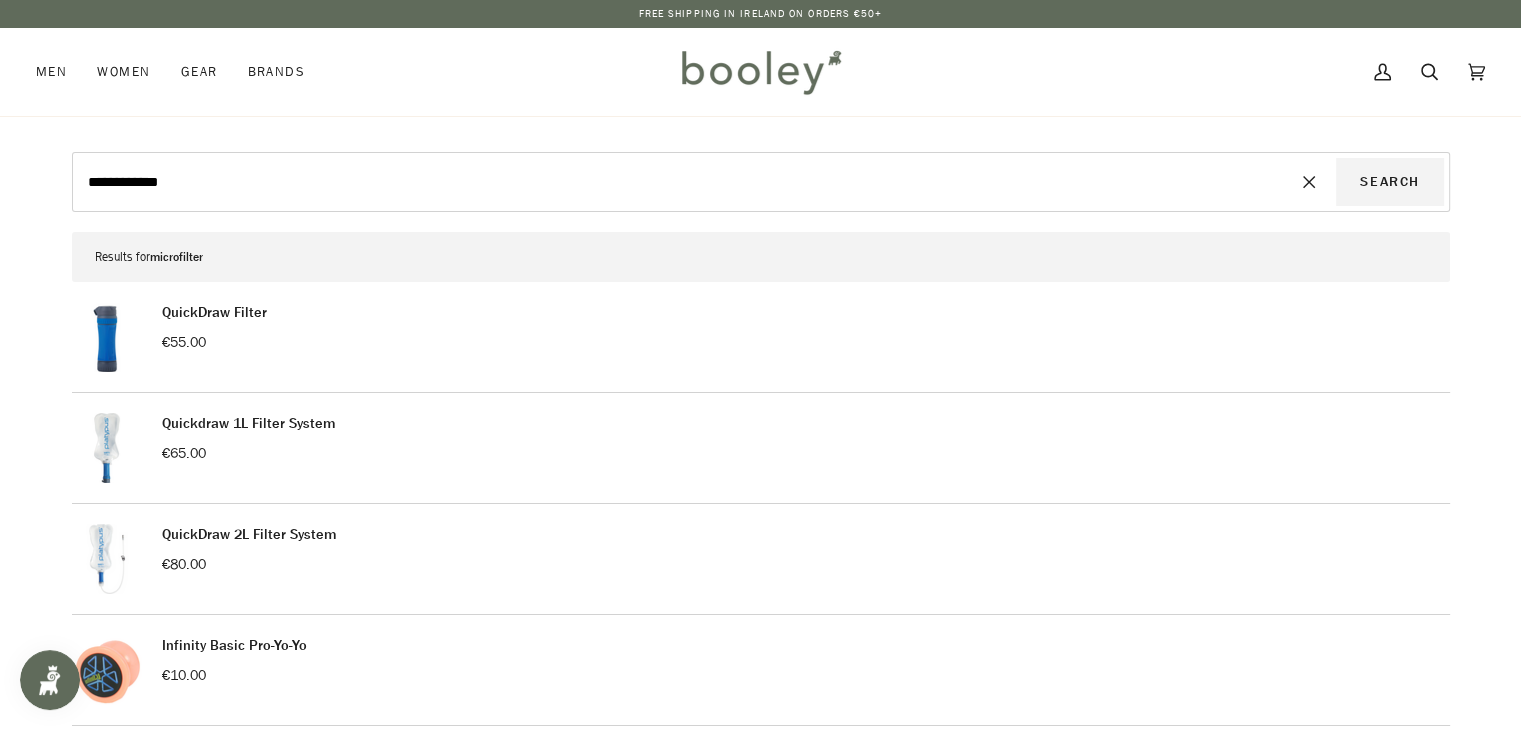type on "**********" 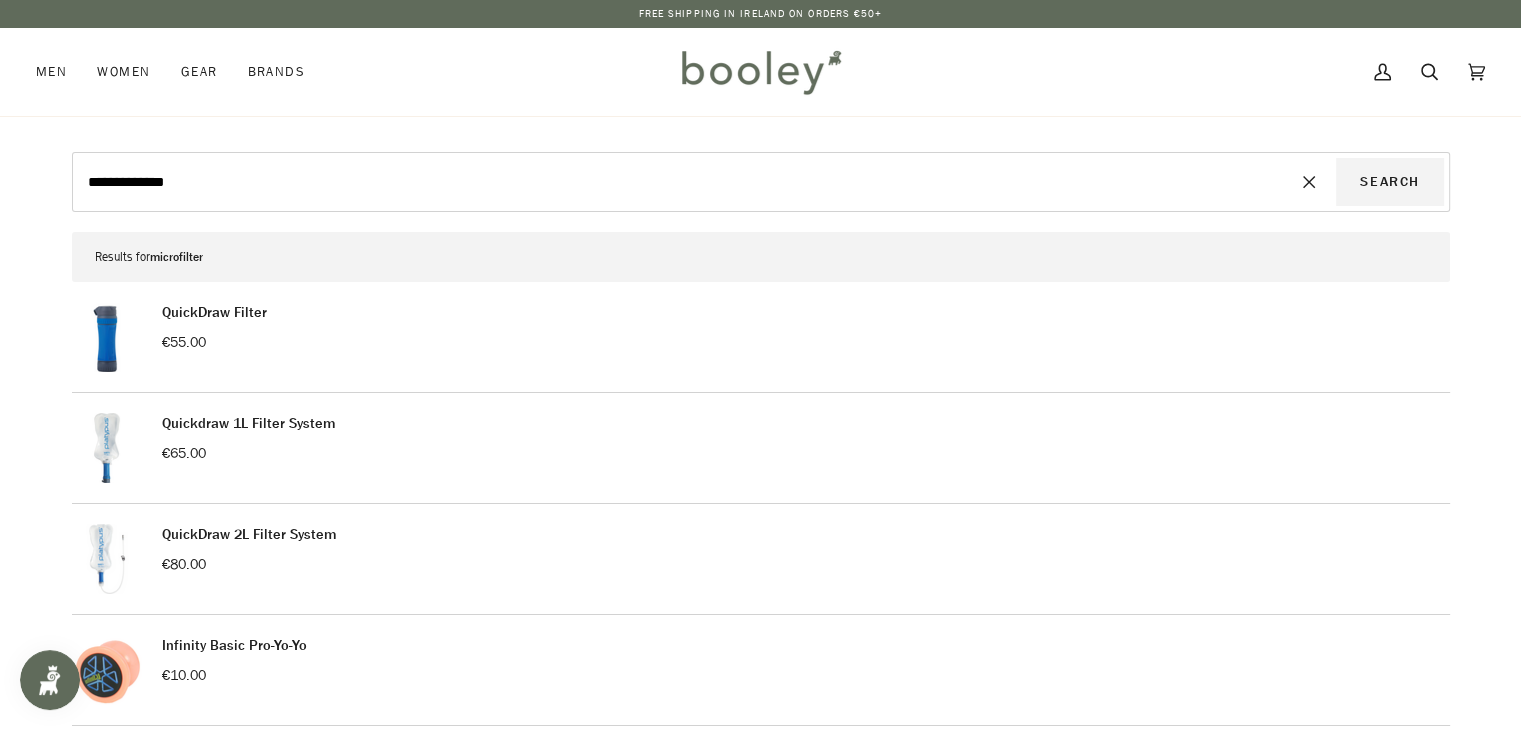type on "**********" 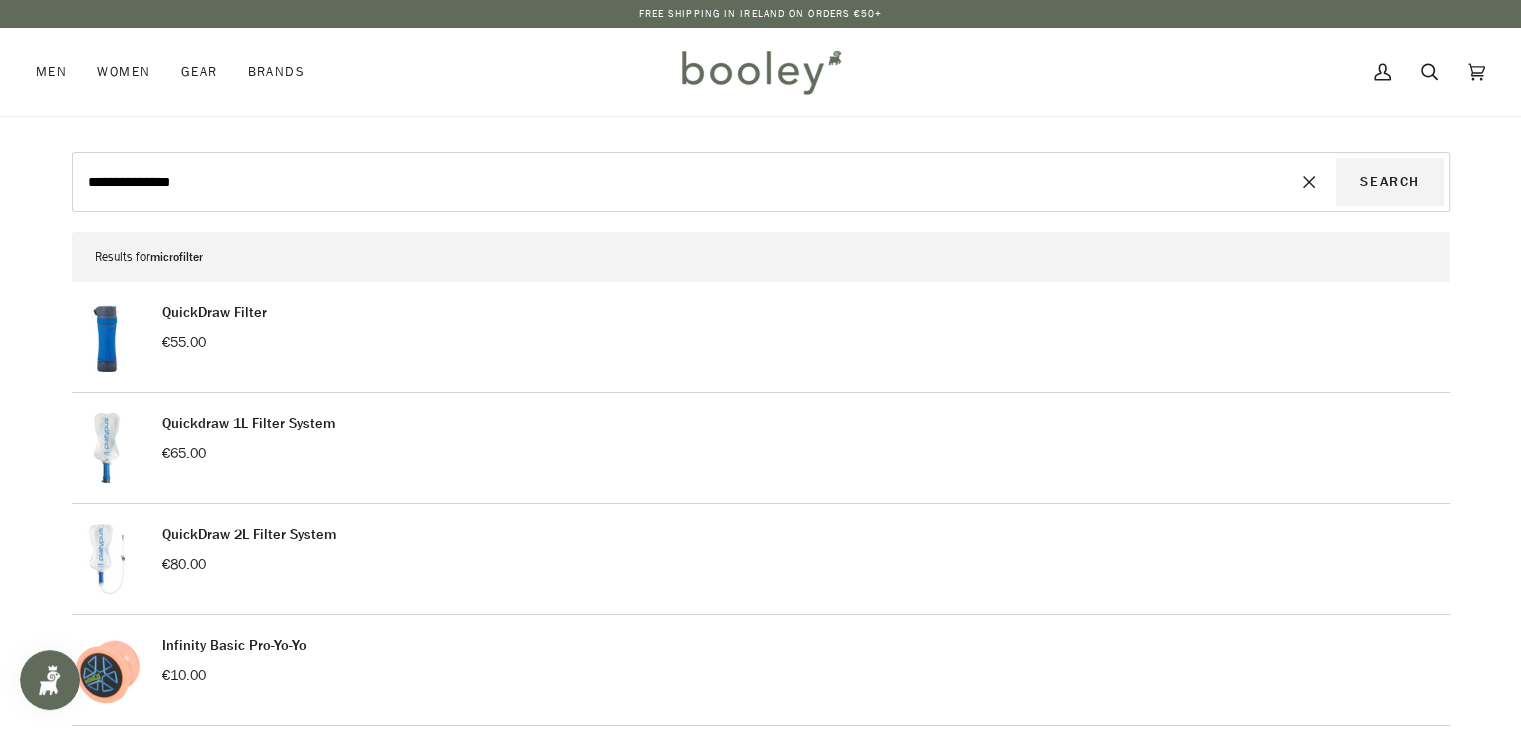 type on "**********" 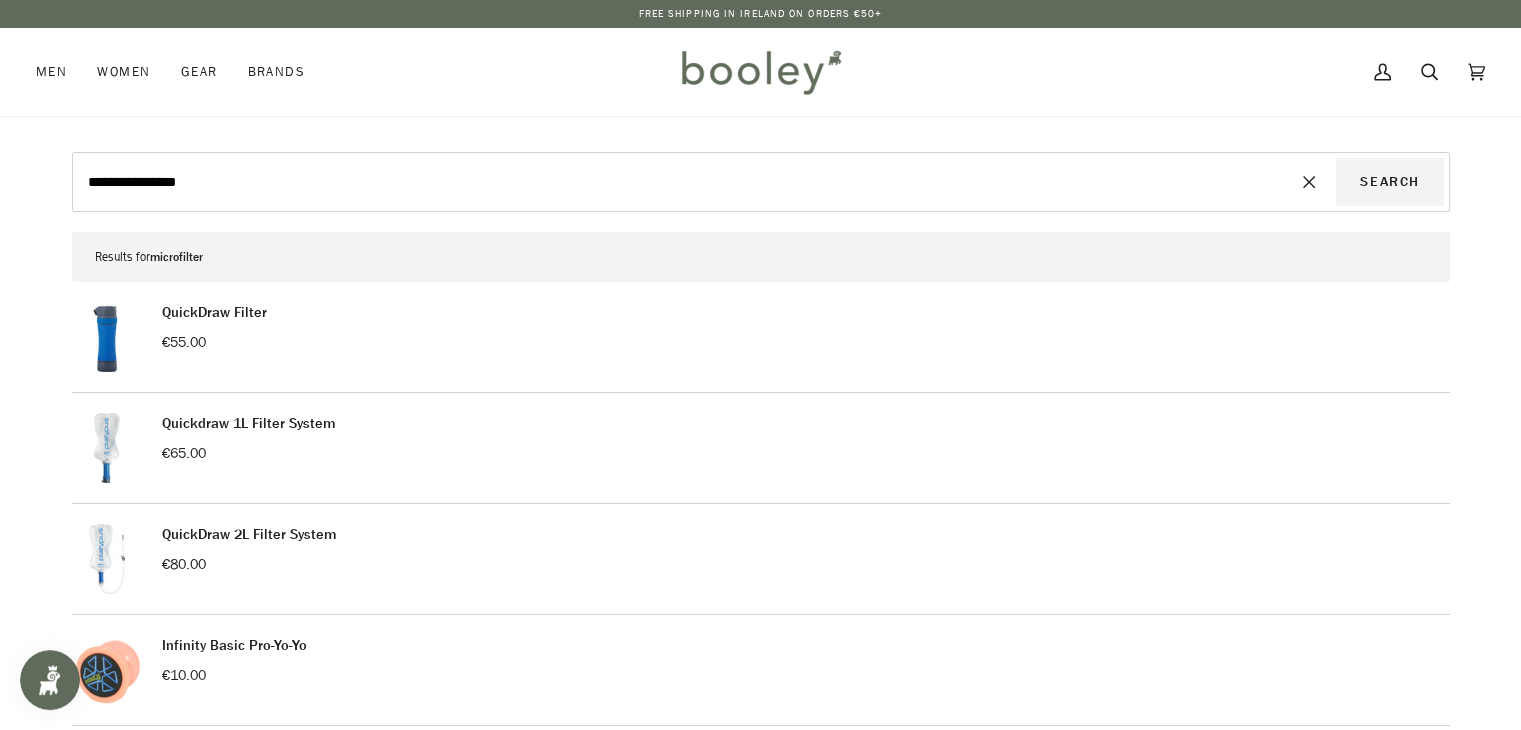 type on "**********" 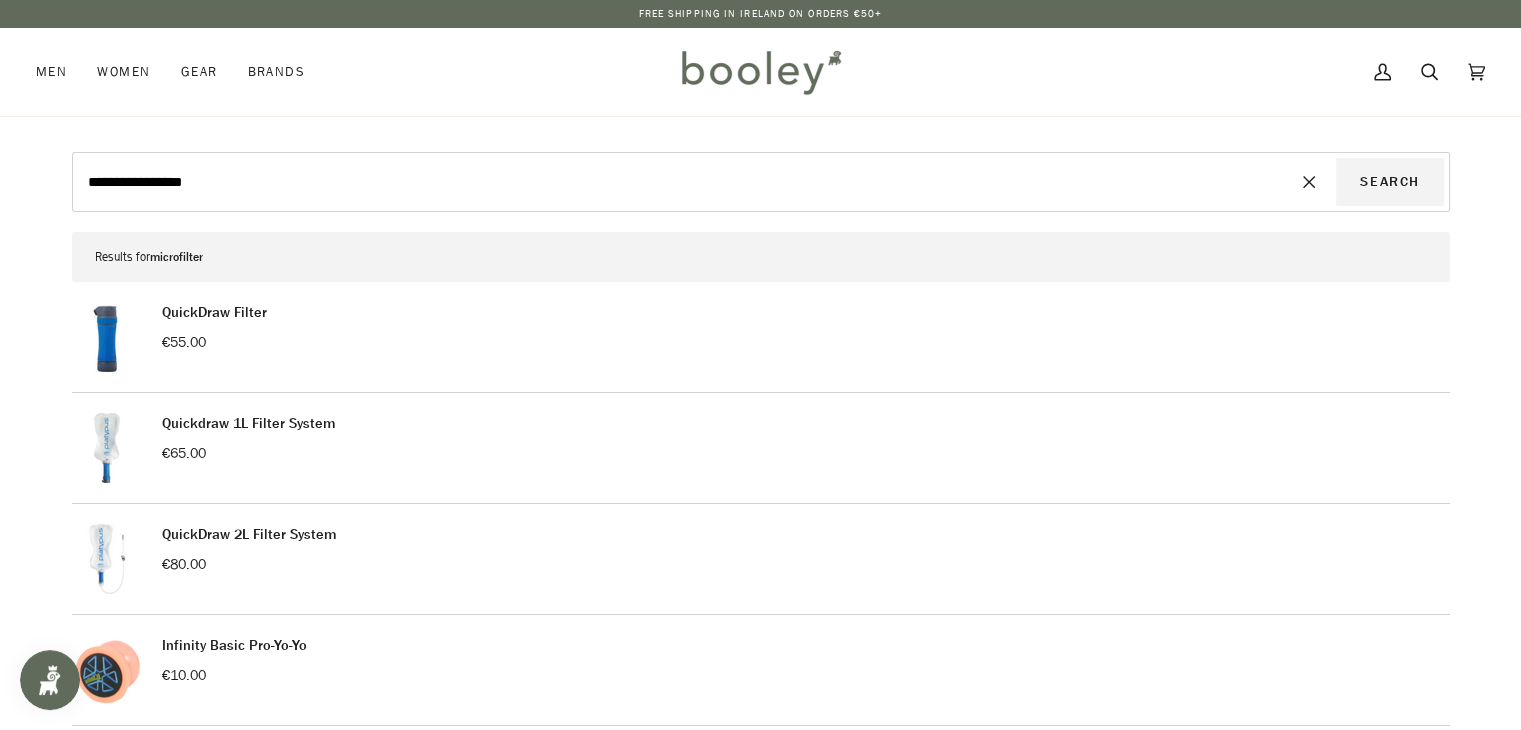 click on "Search" at bounding box center (1389, 182) 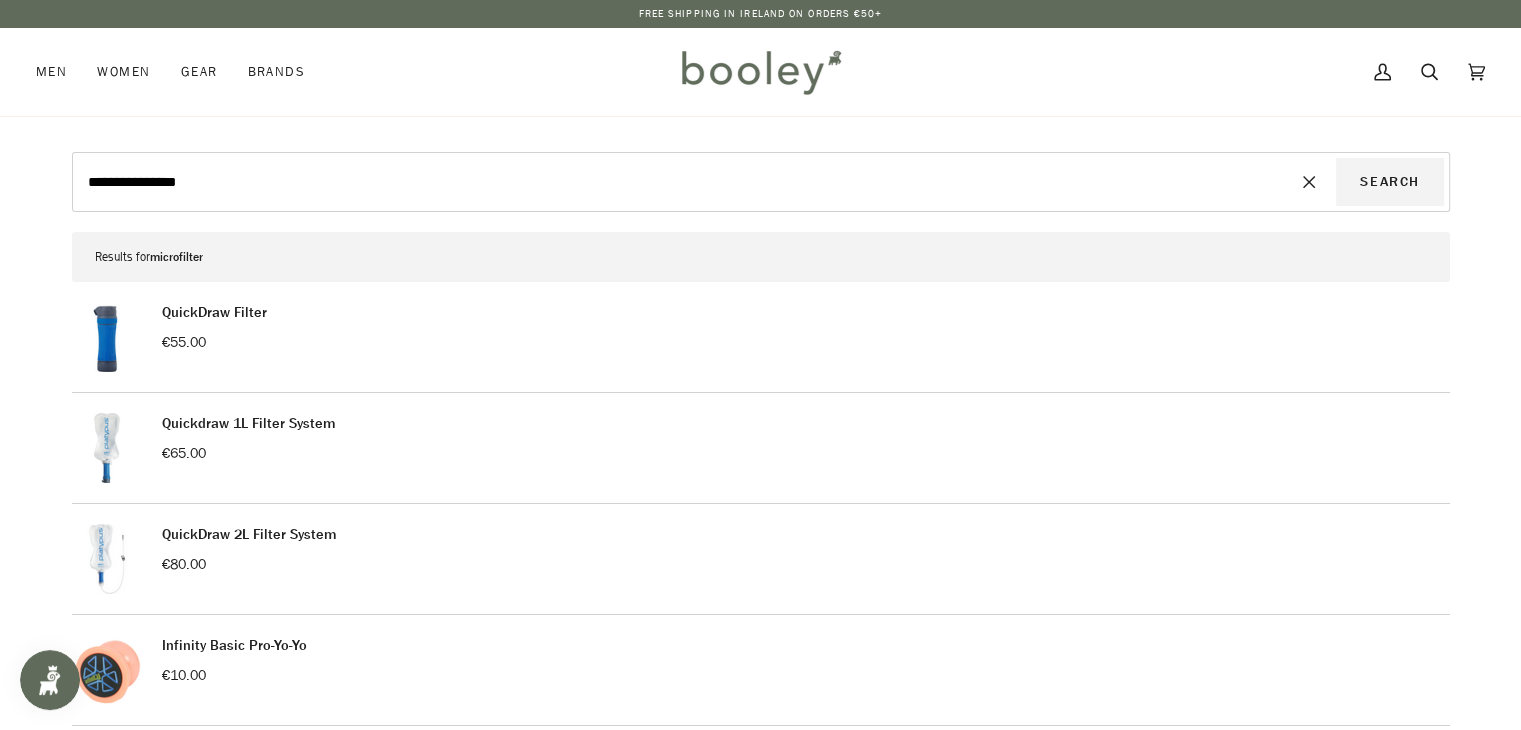 type on "**********" 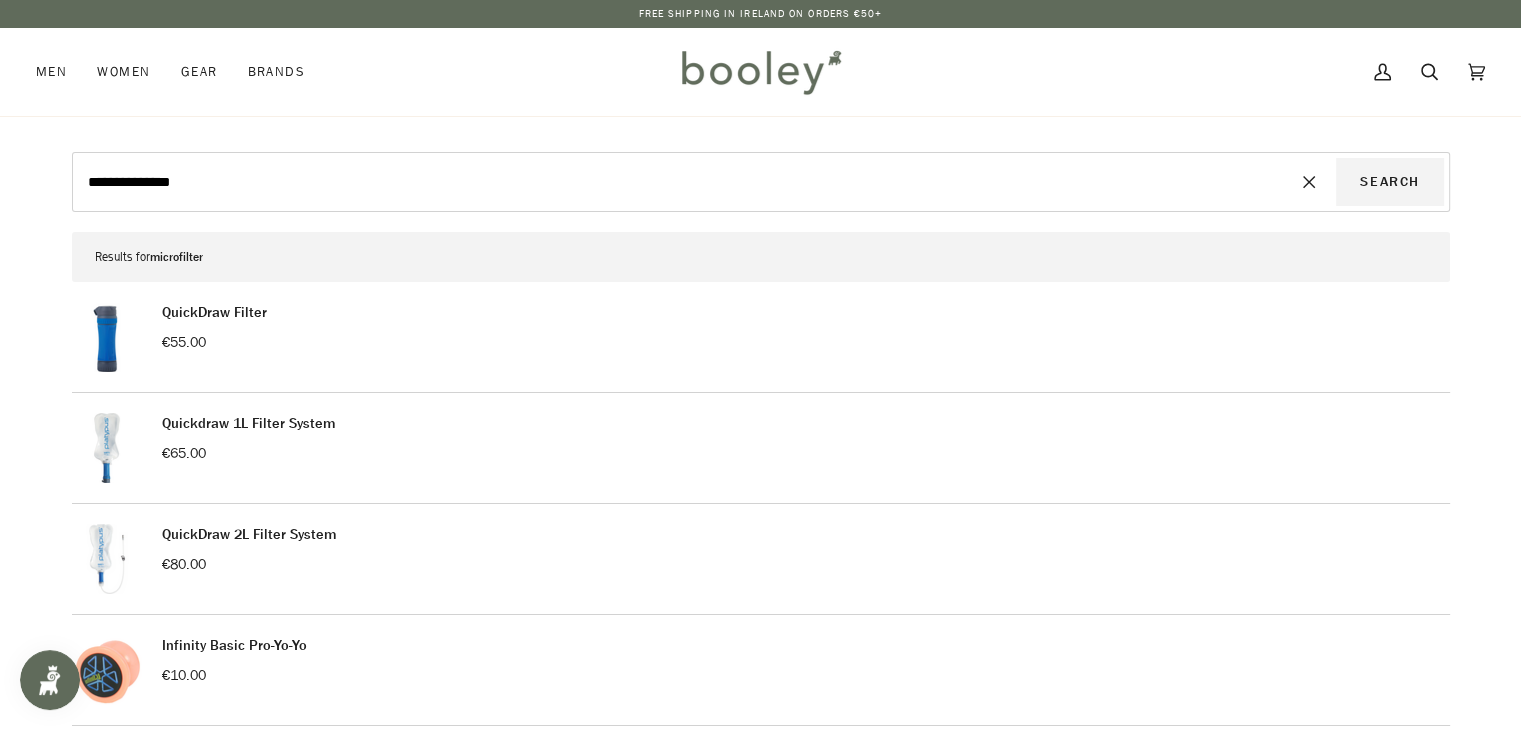 type on "**********" 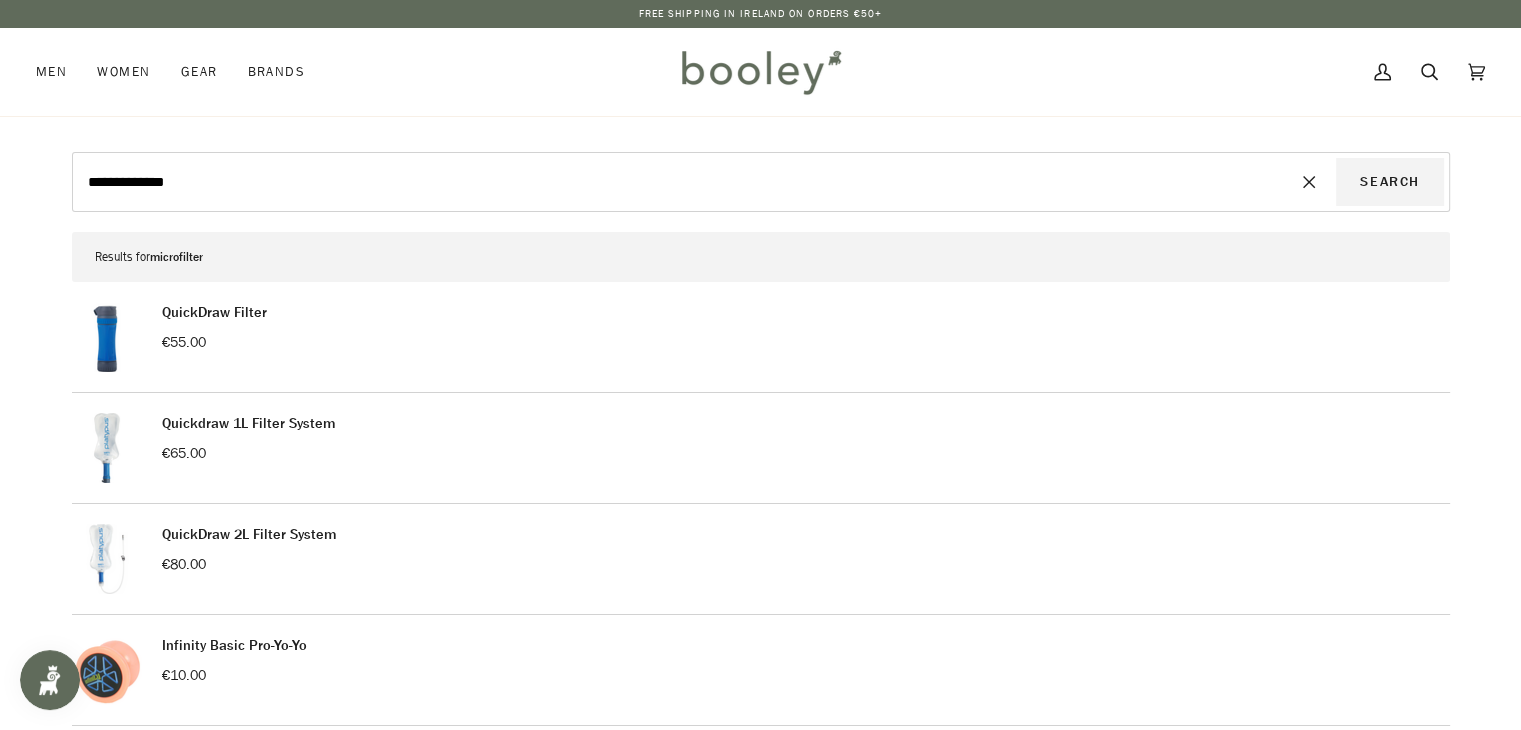 type on "**********" 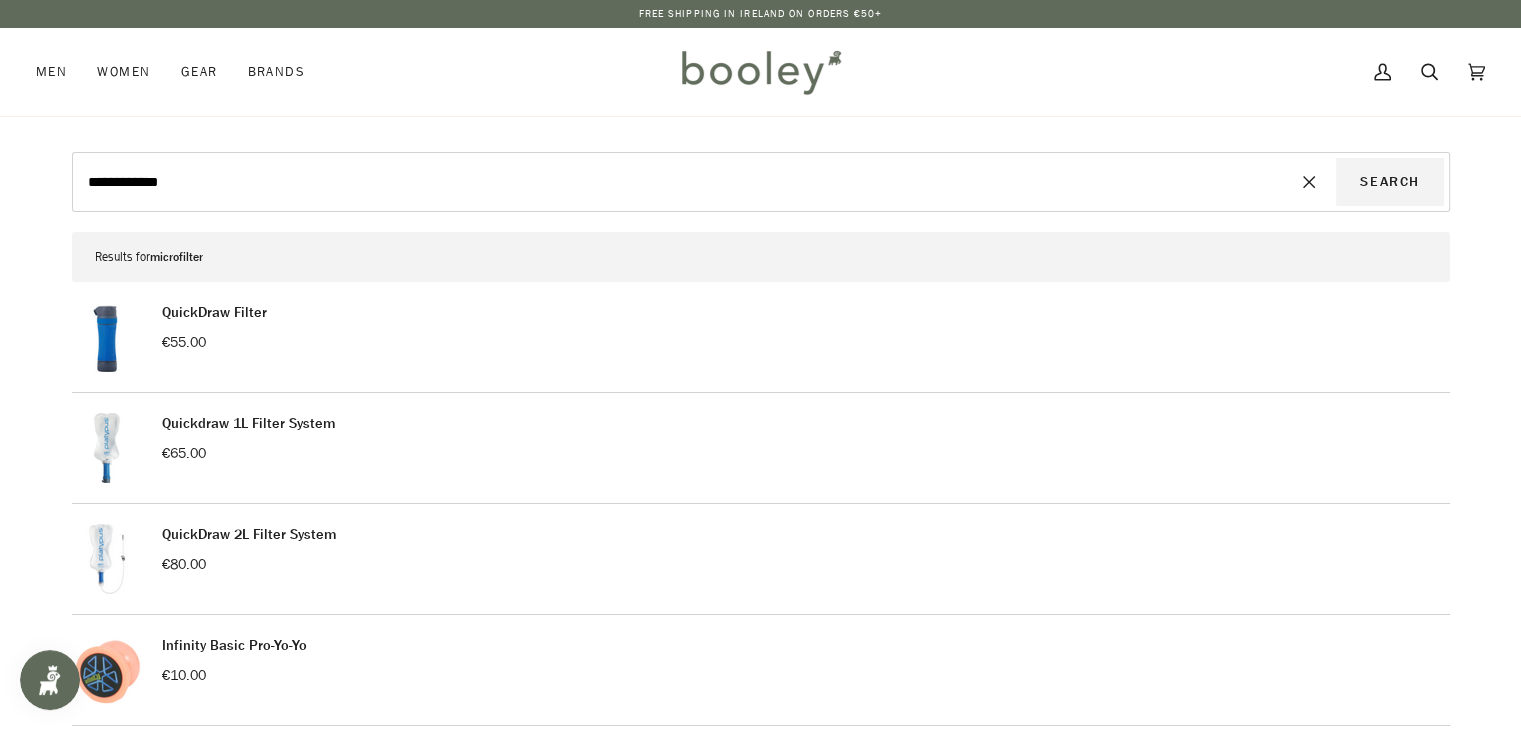type on "**********" 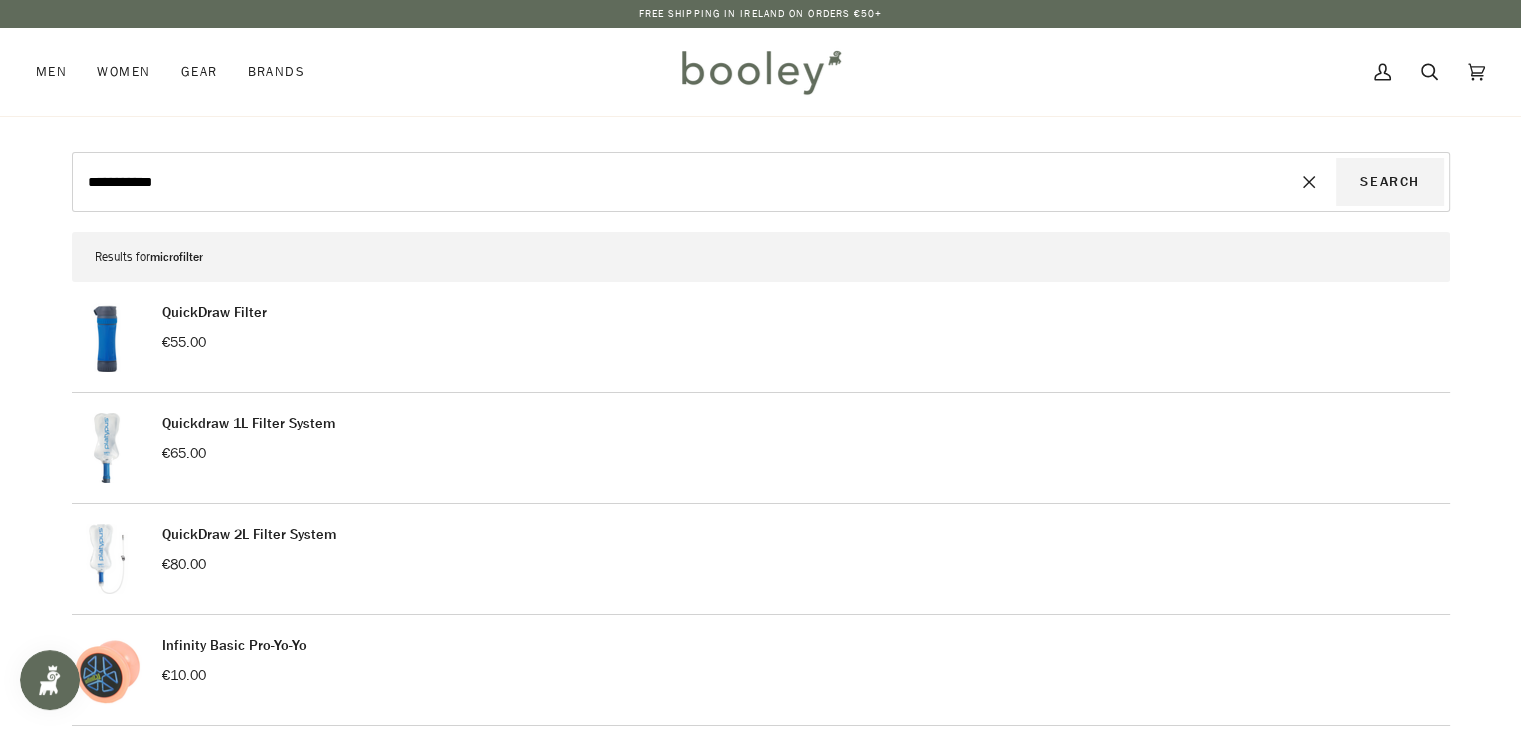 type on "**********" 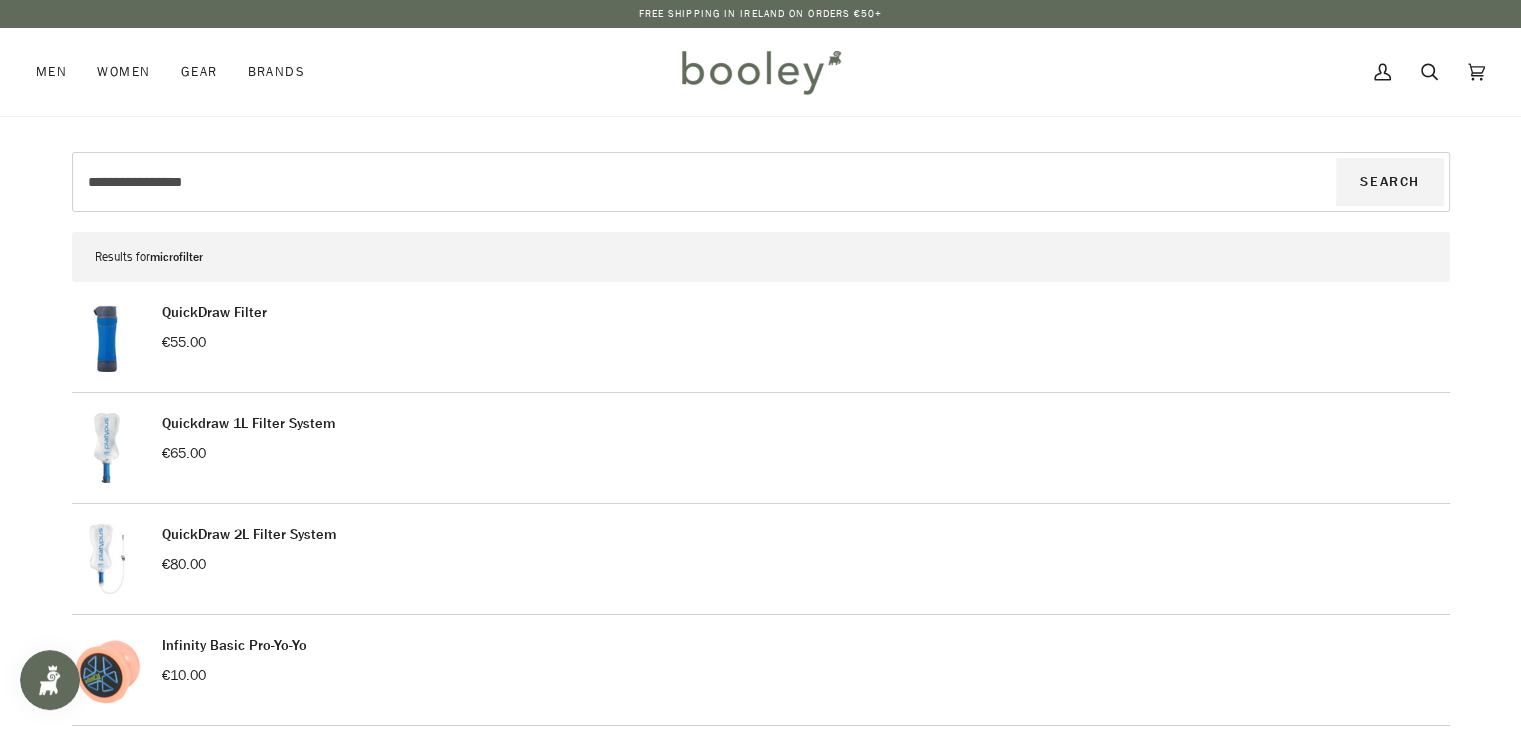 type on "*" 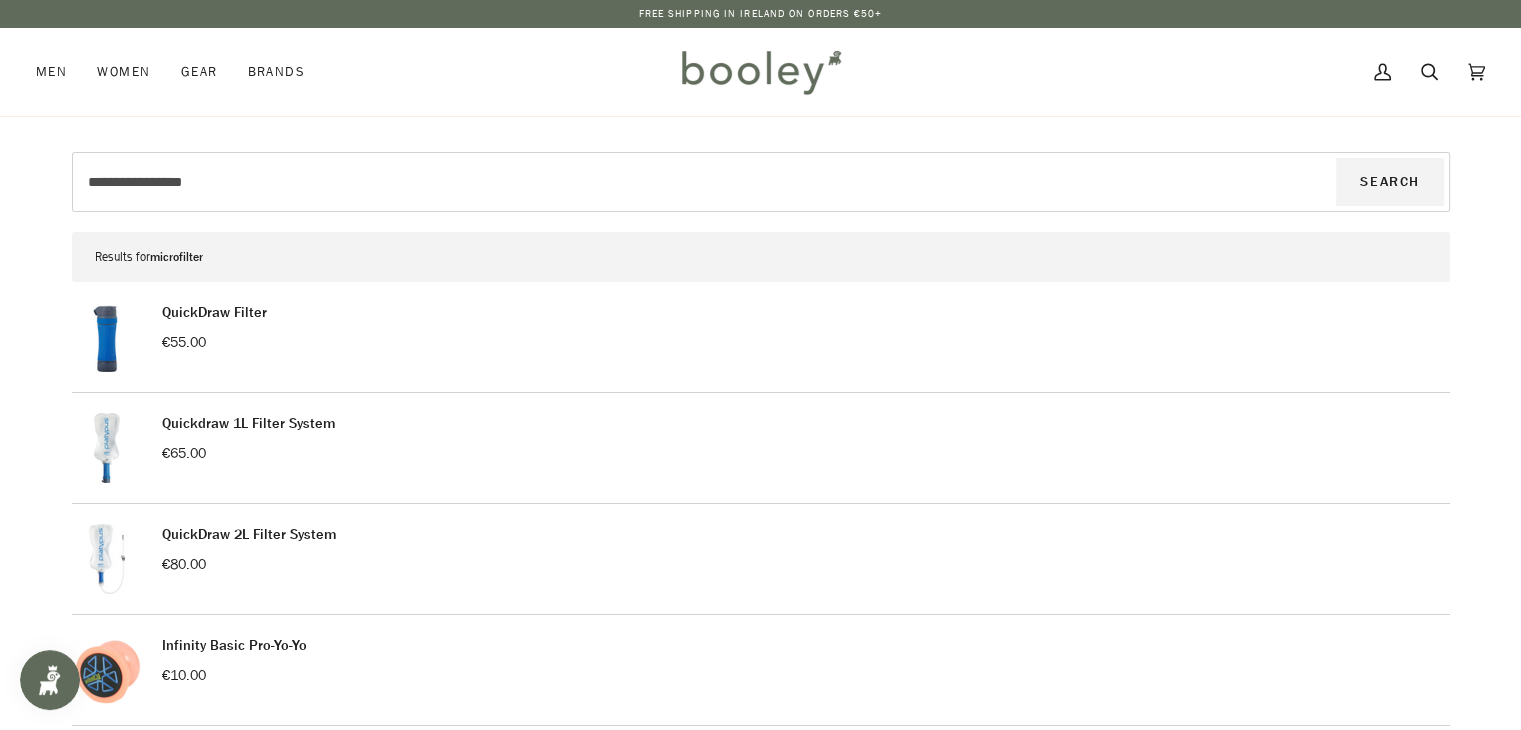 type on "*" 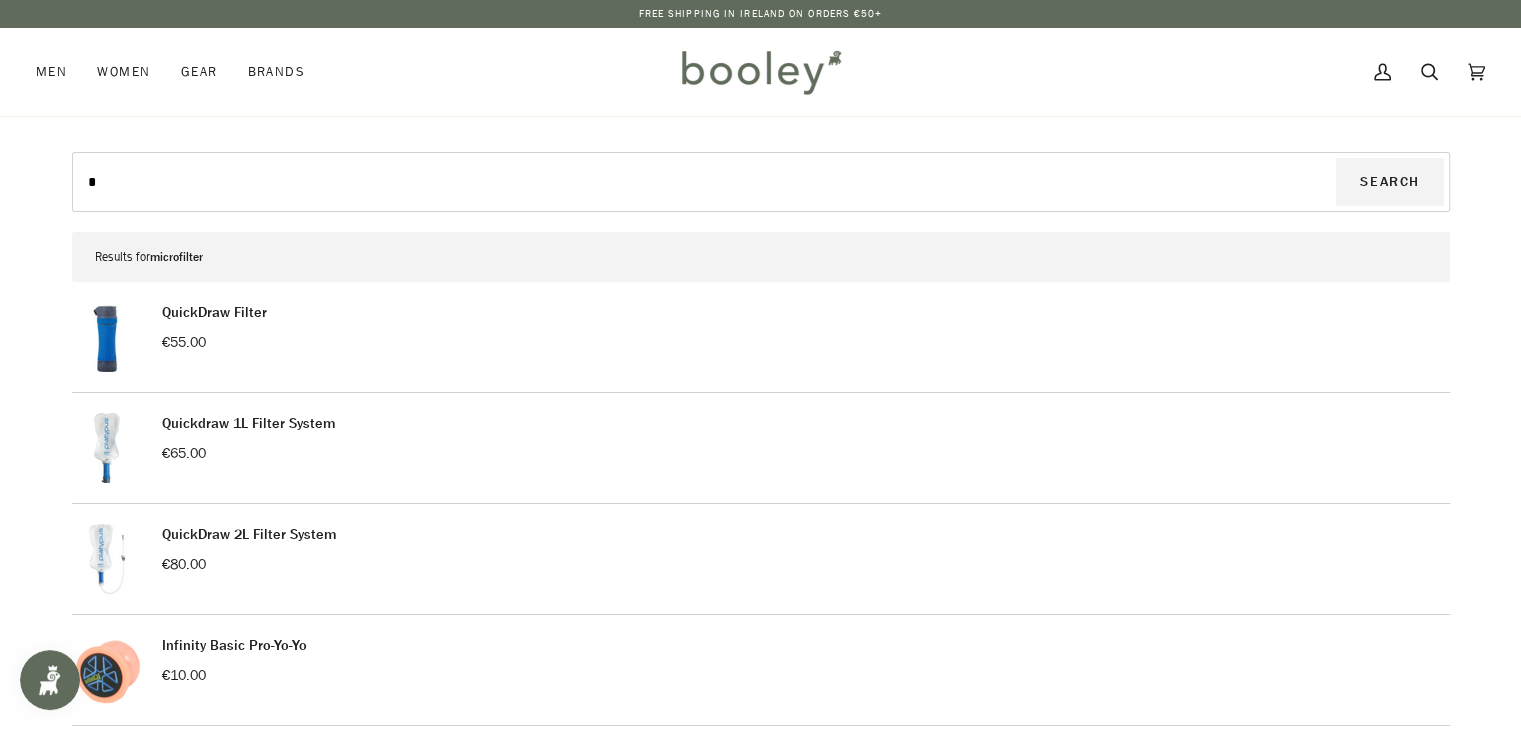 type on "**" 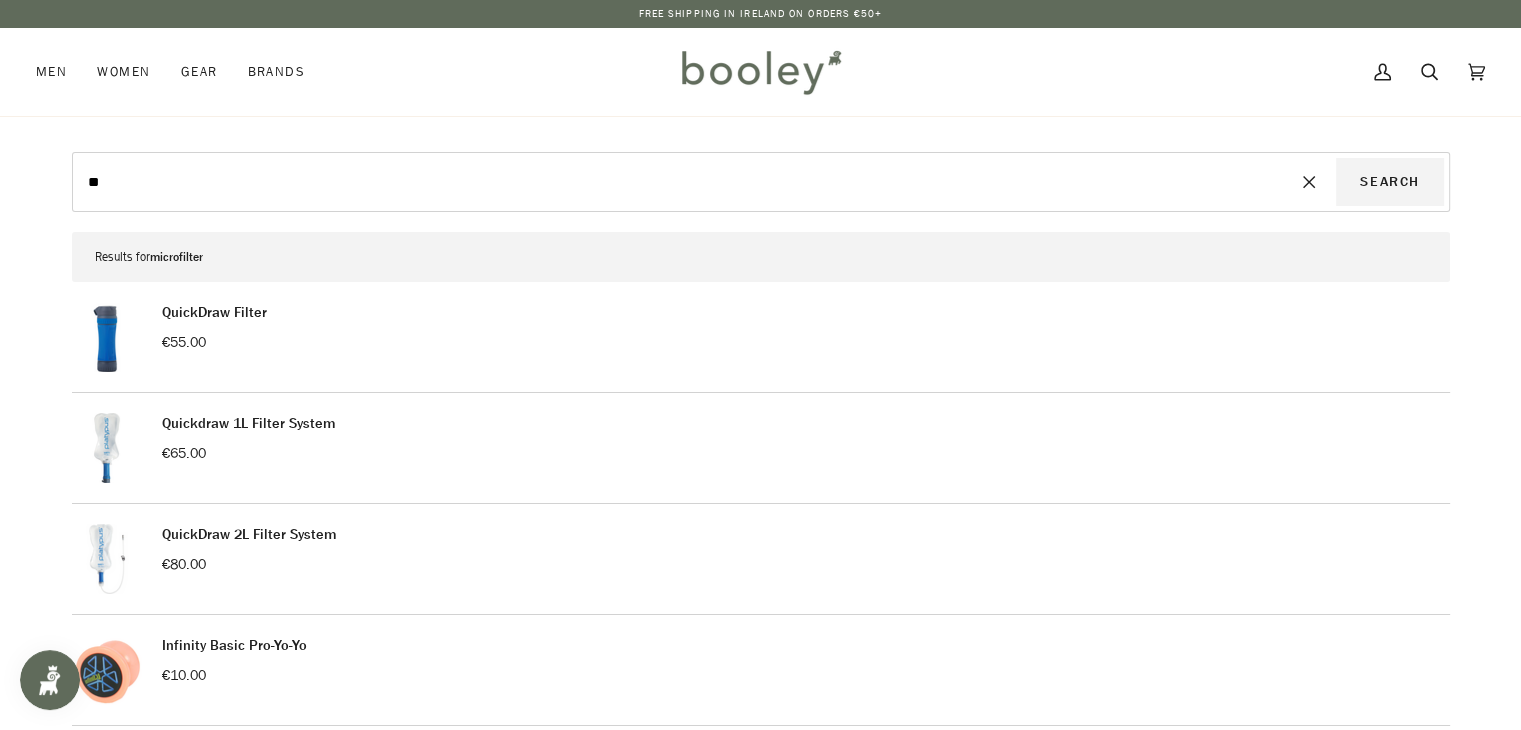 type on "***" 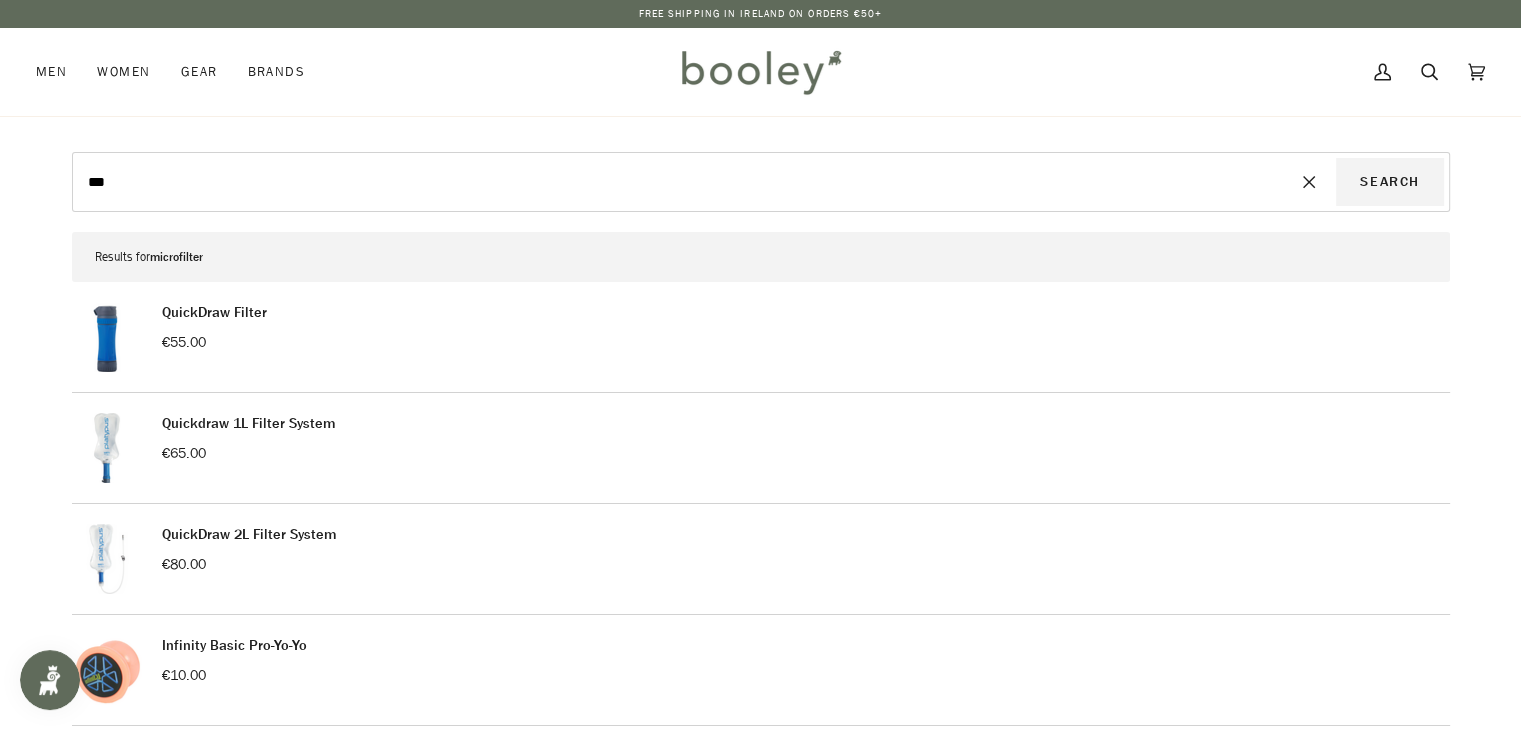 type on "****" 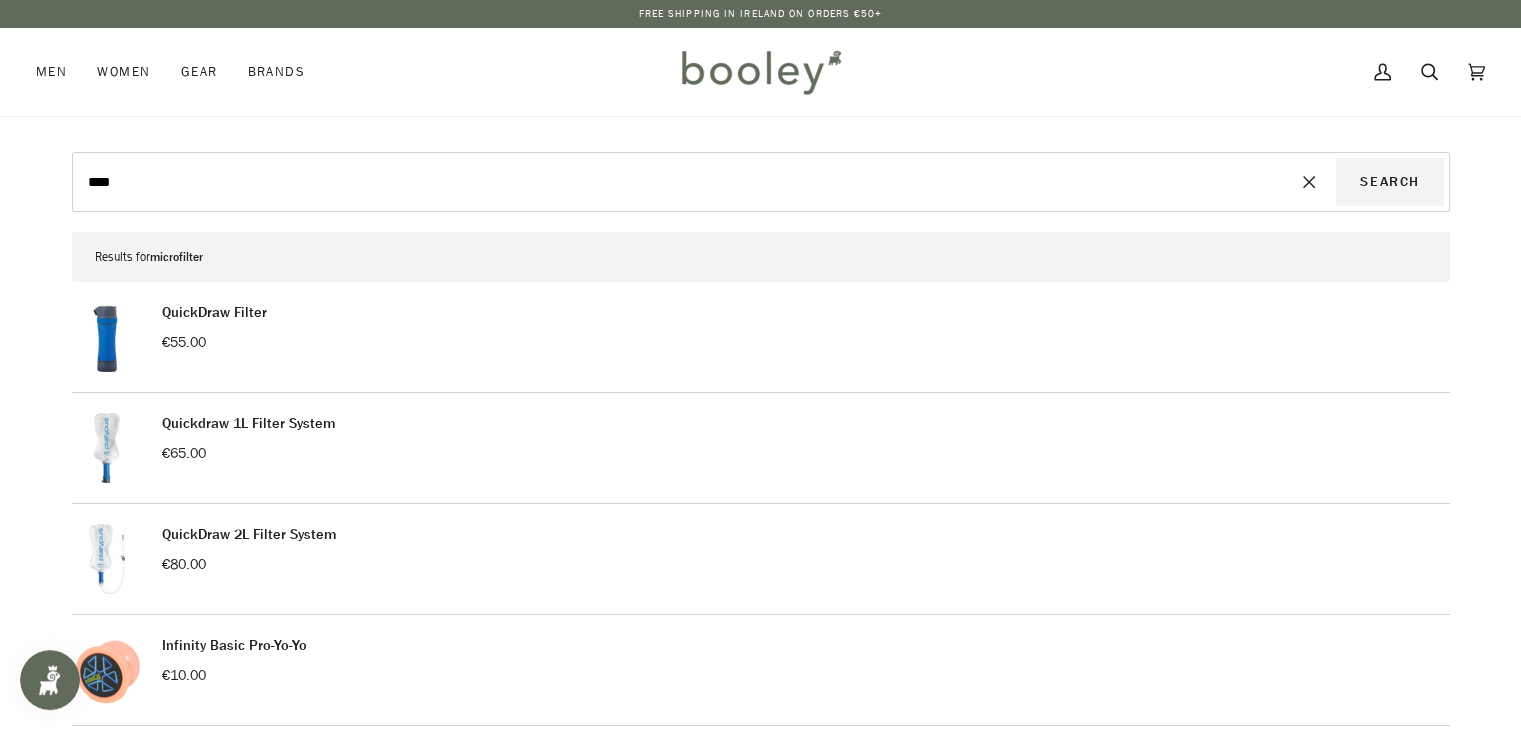 type on "*****" 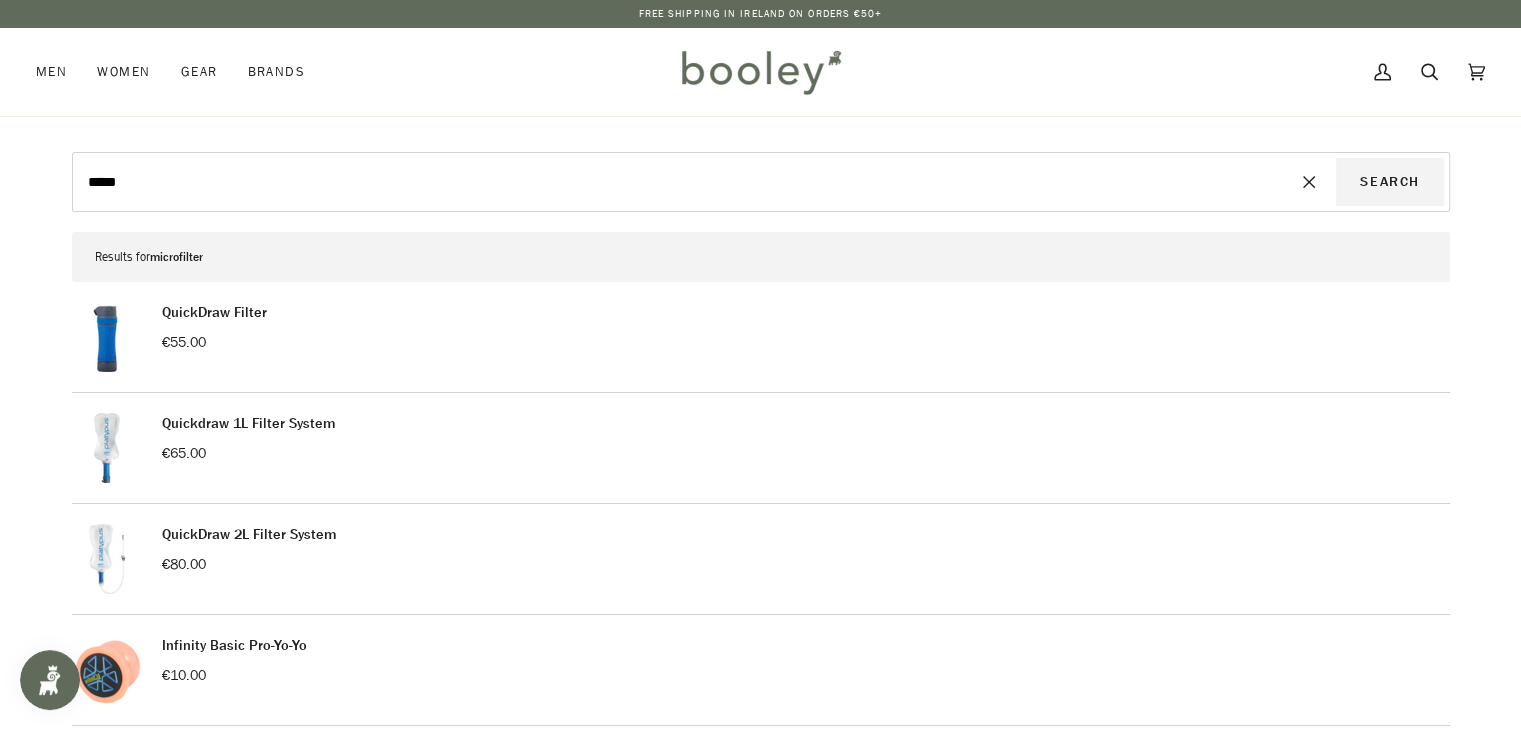 type on "******" 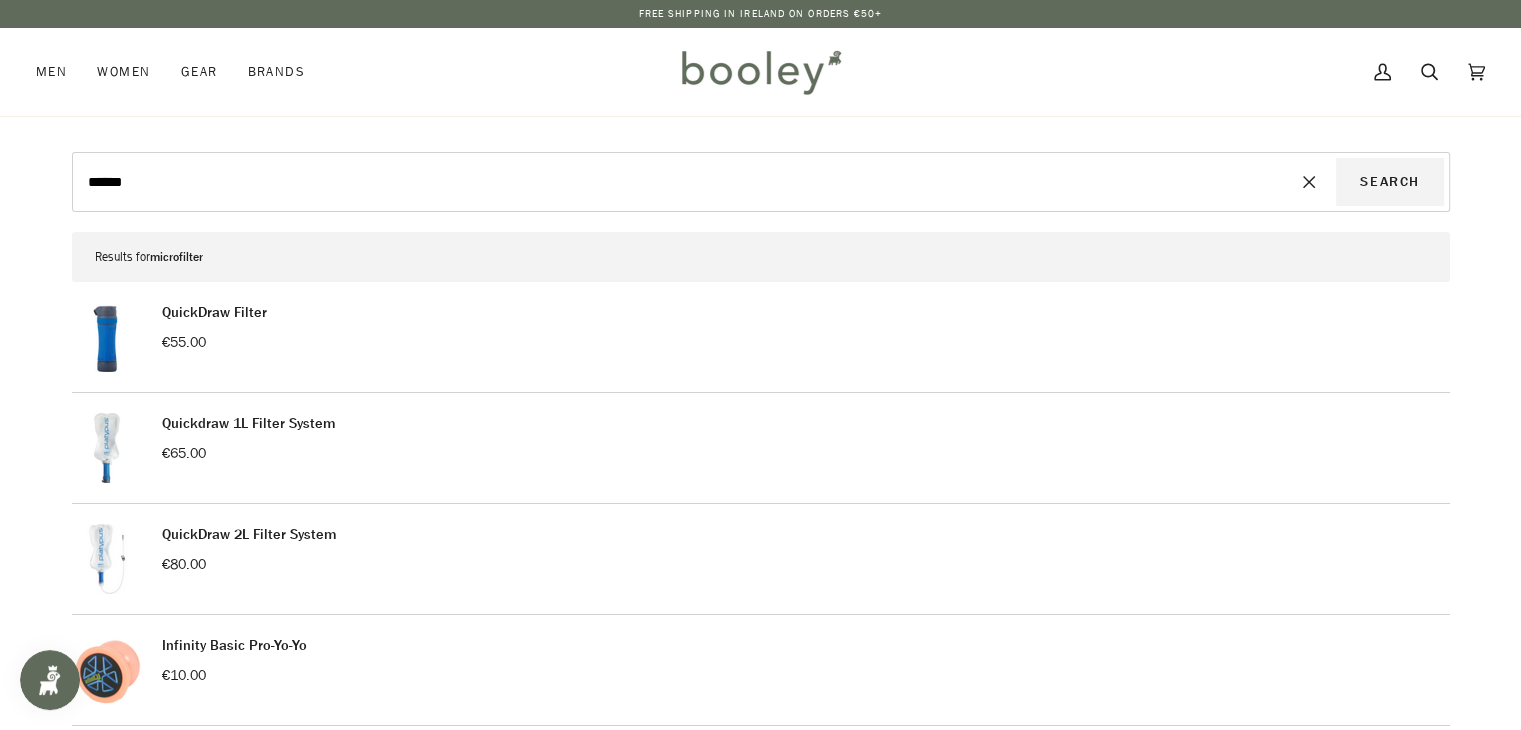 type on "*******" 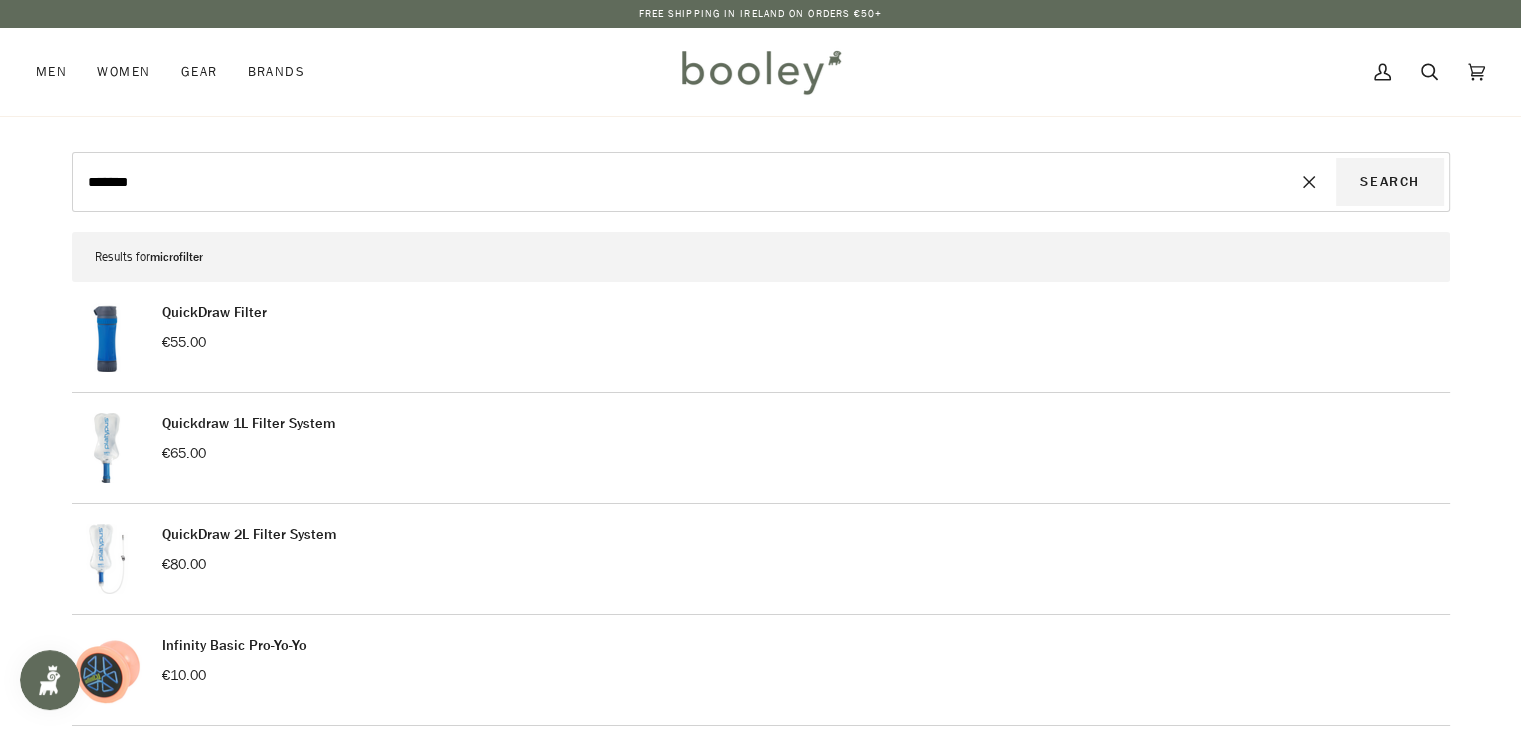 type on "********" 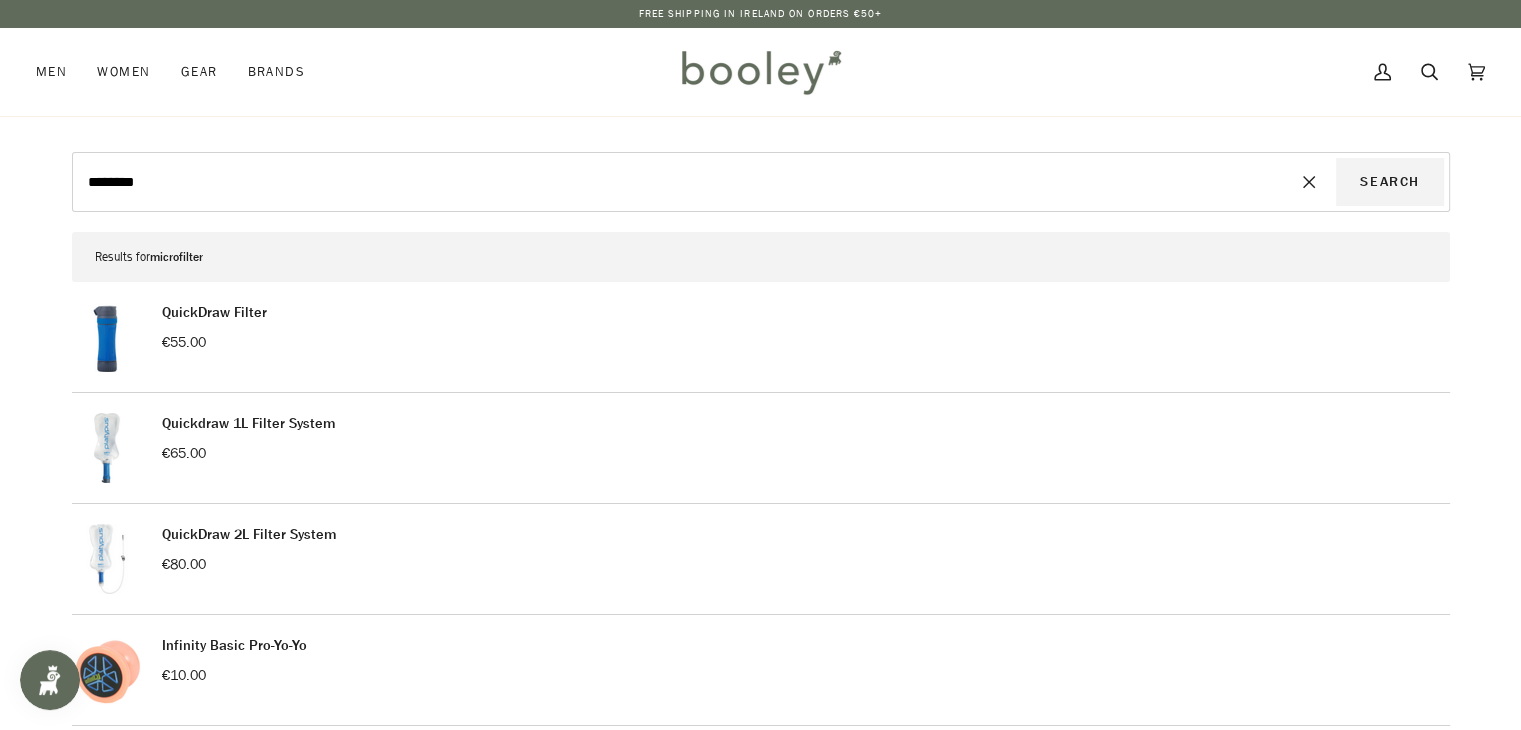 type on "*********" 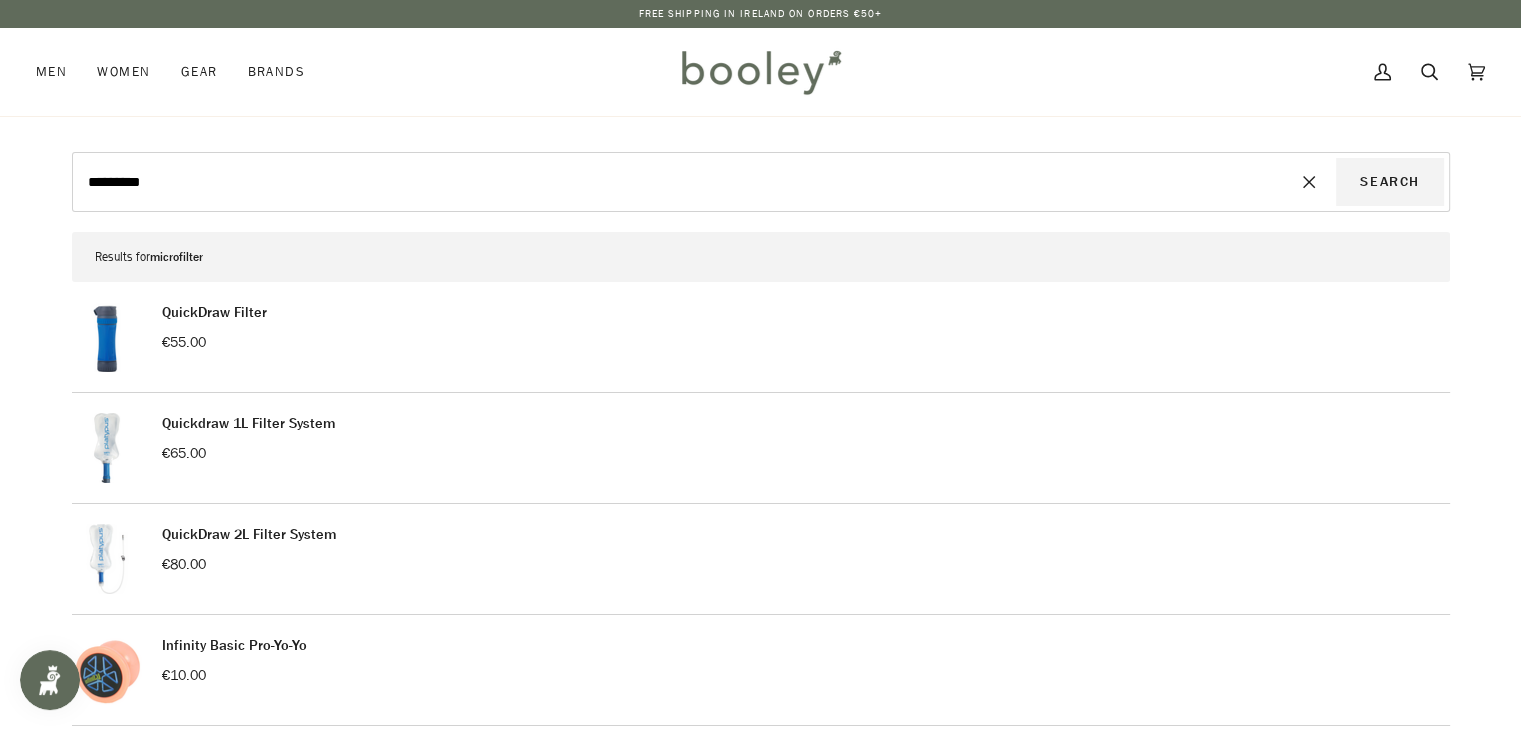 type on "**********" 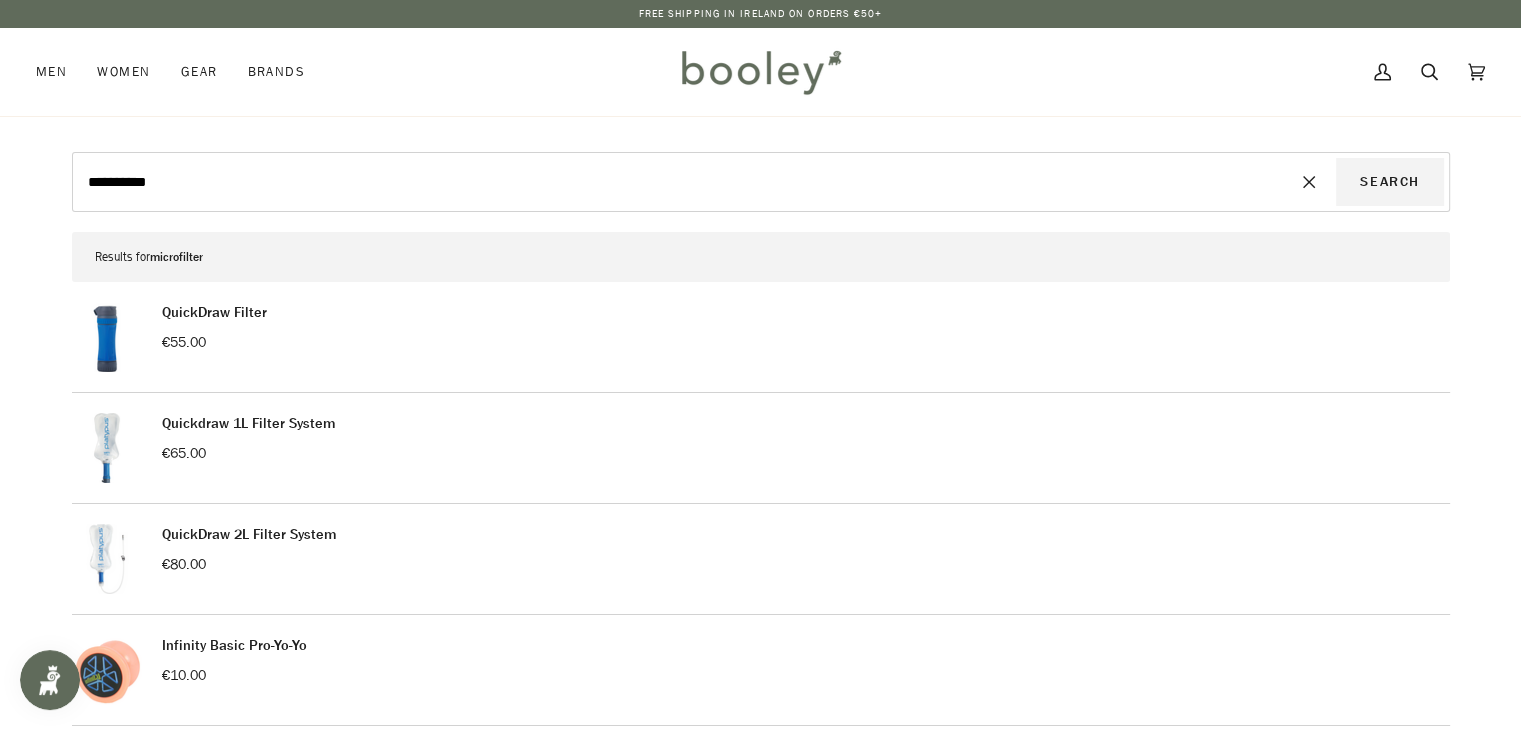 type on "**********" 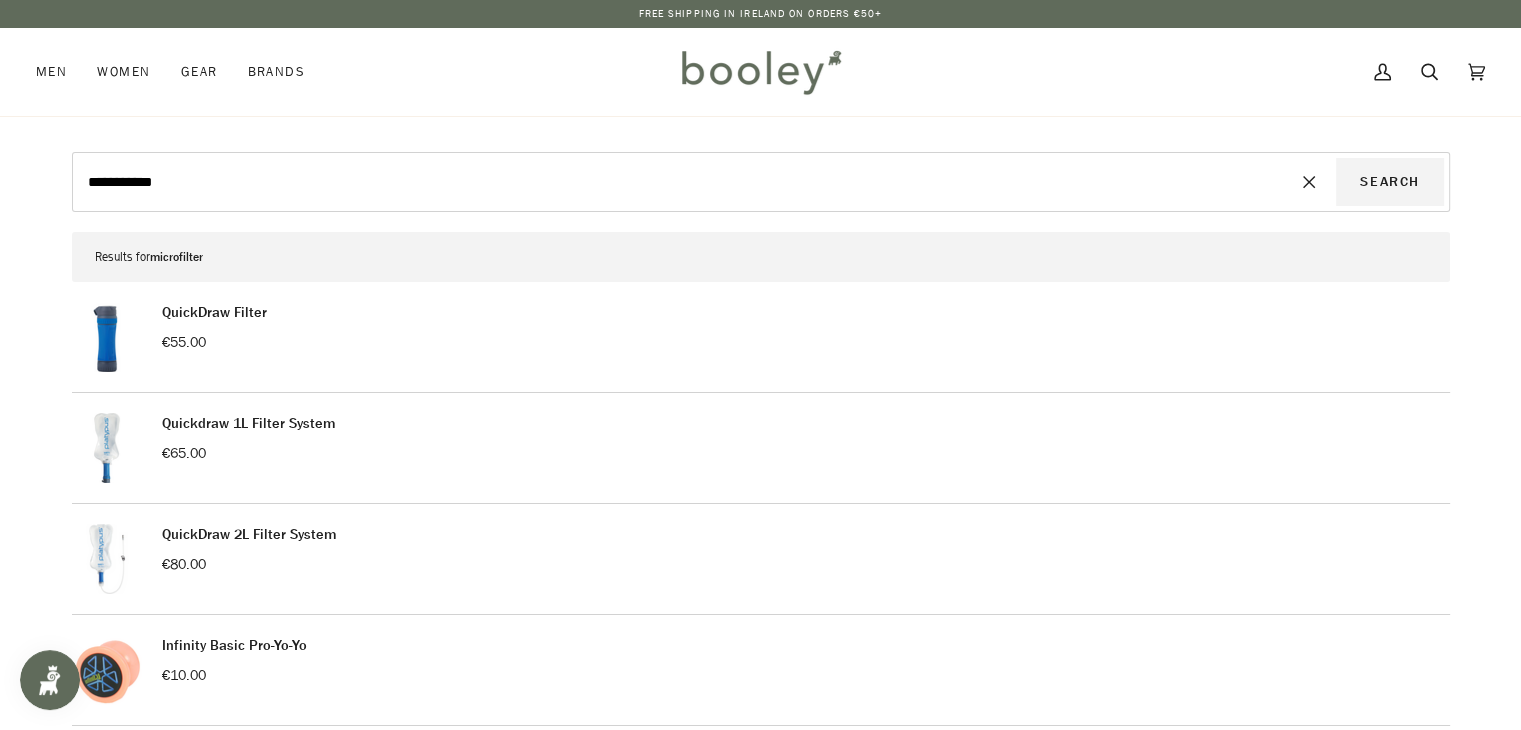 type on "**********" 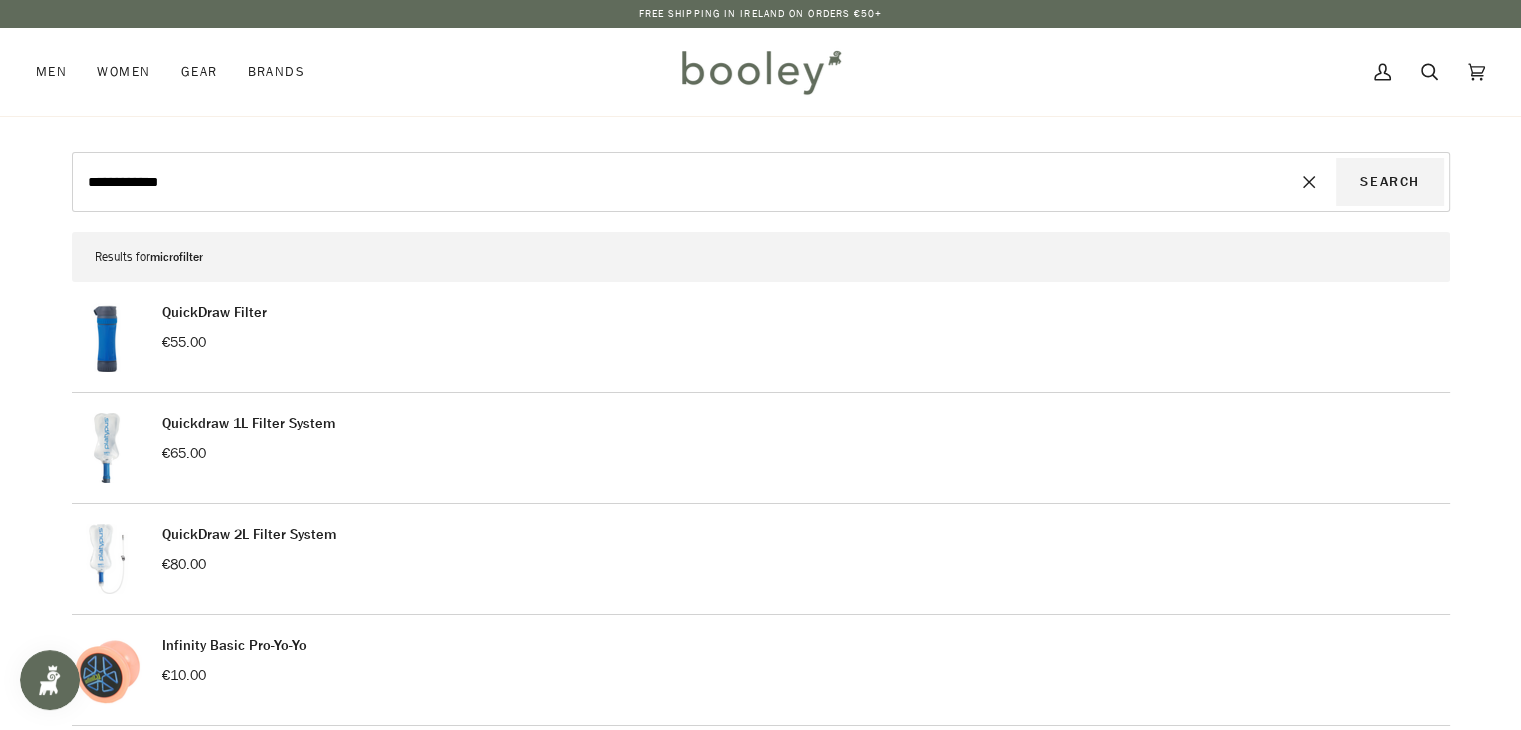 type on "**********" 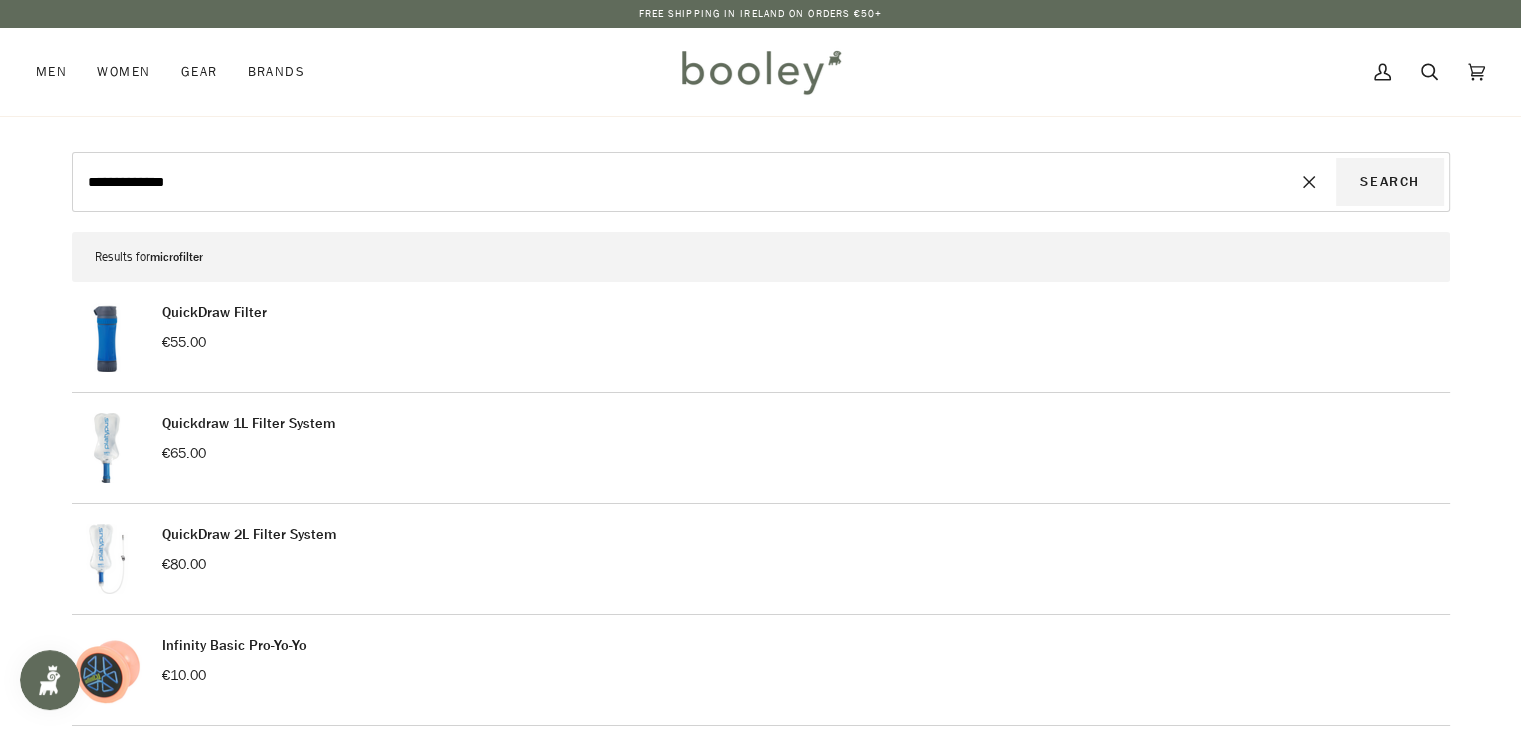 type on "**********" 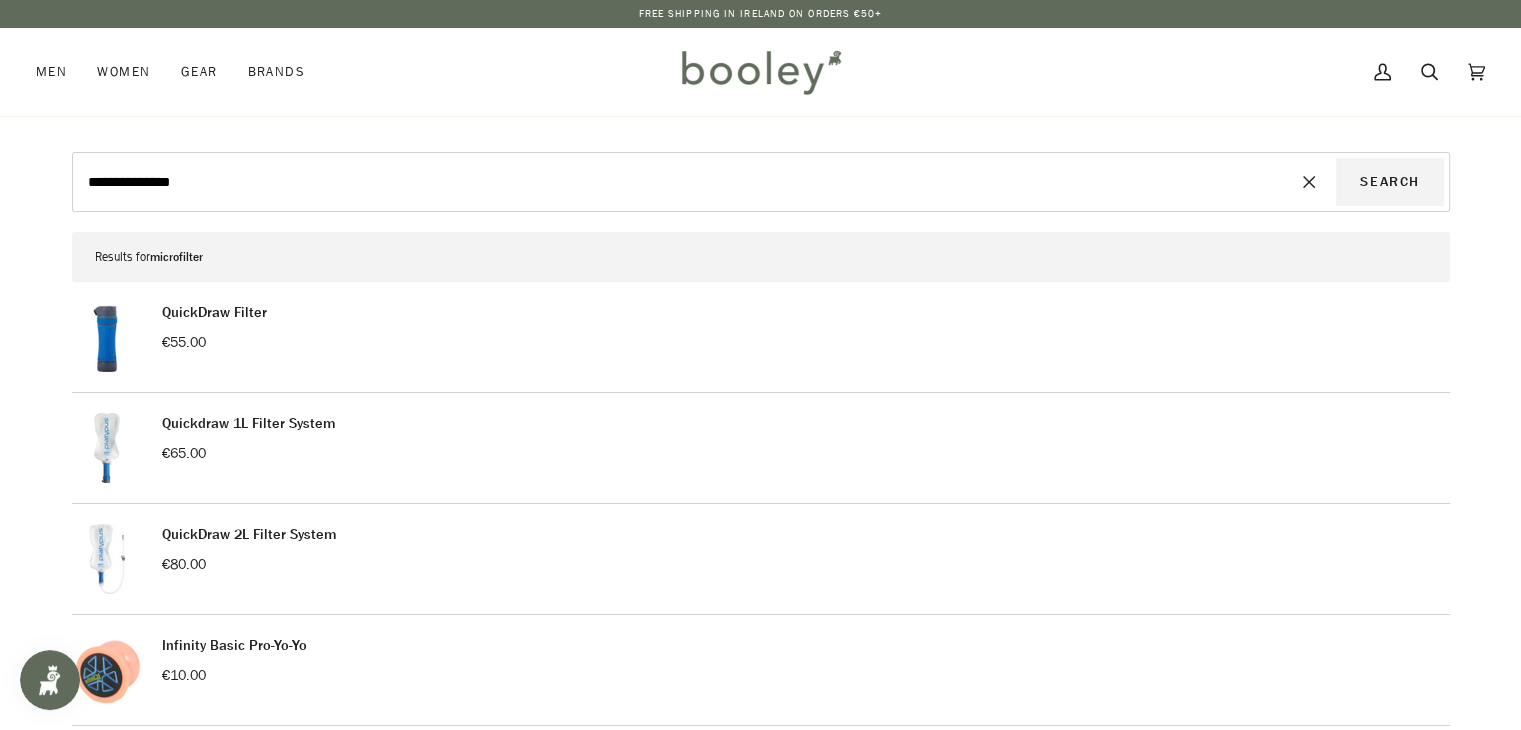 type on "**********" 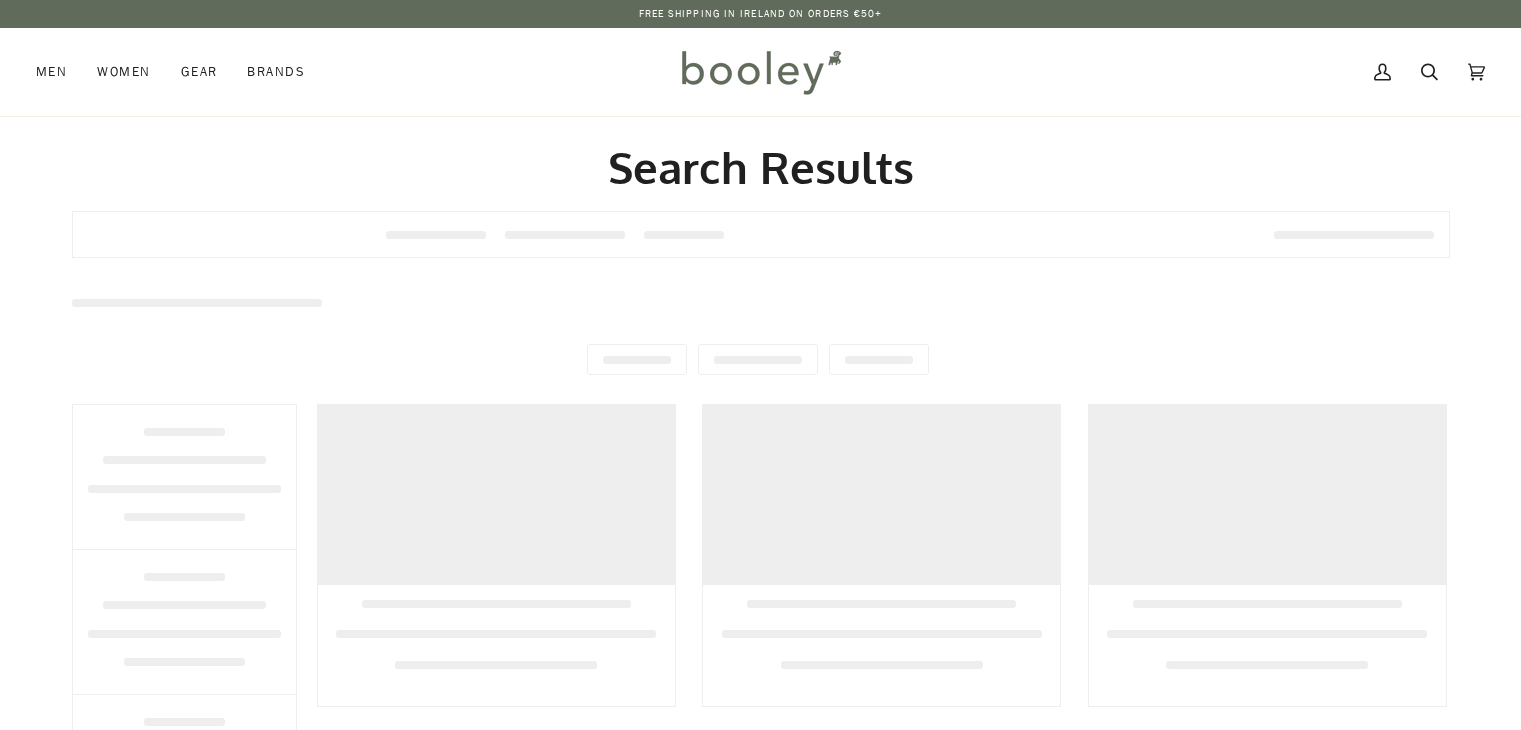 scroll, scrollTop: 0, scrollLeft: 0, axis: both 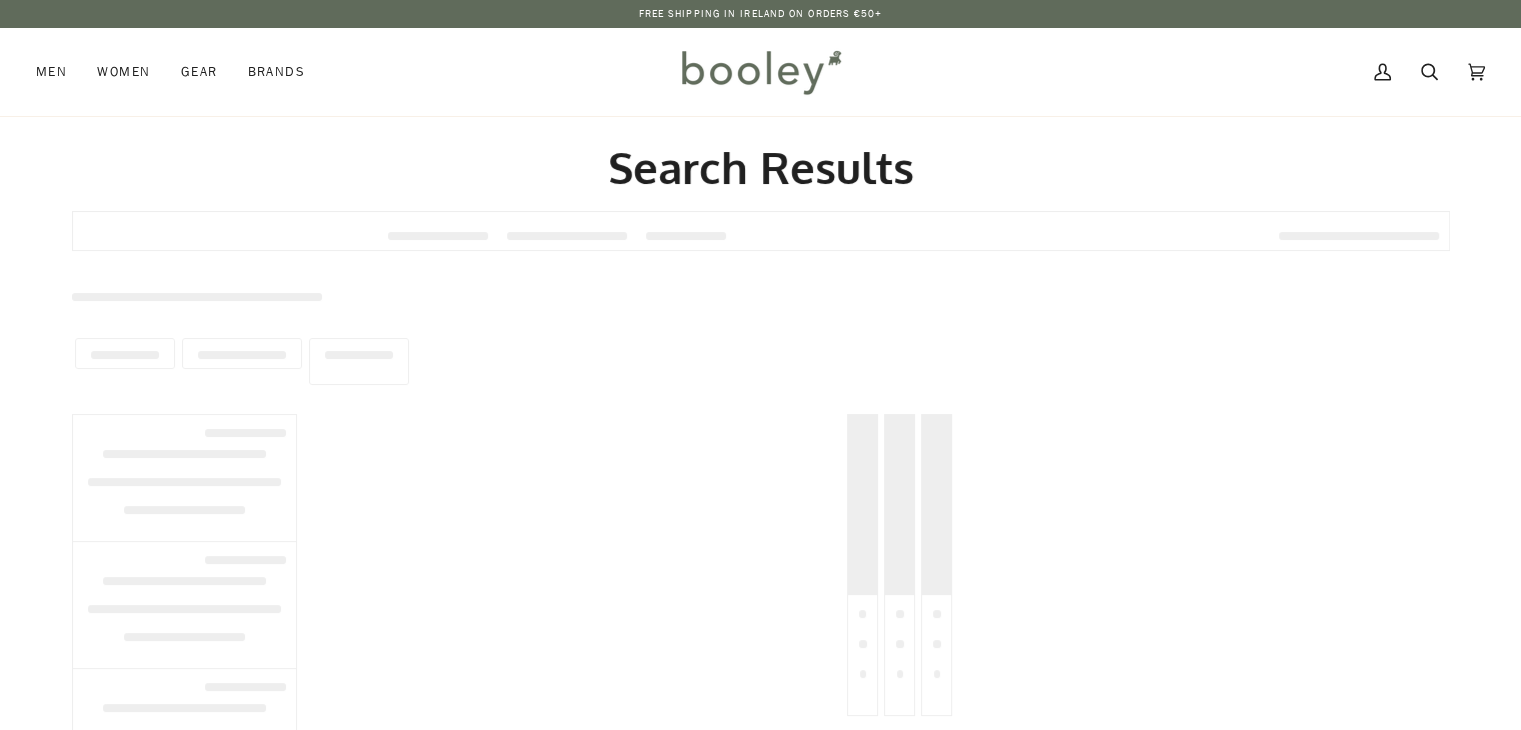 type on "**********" 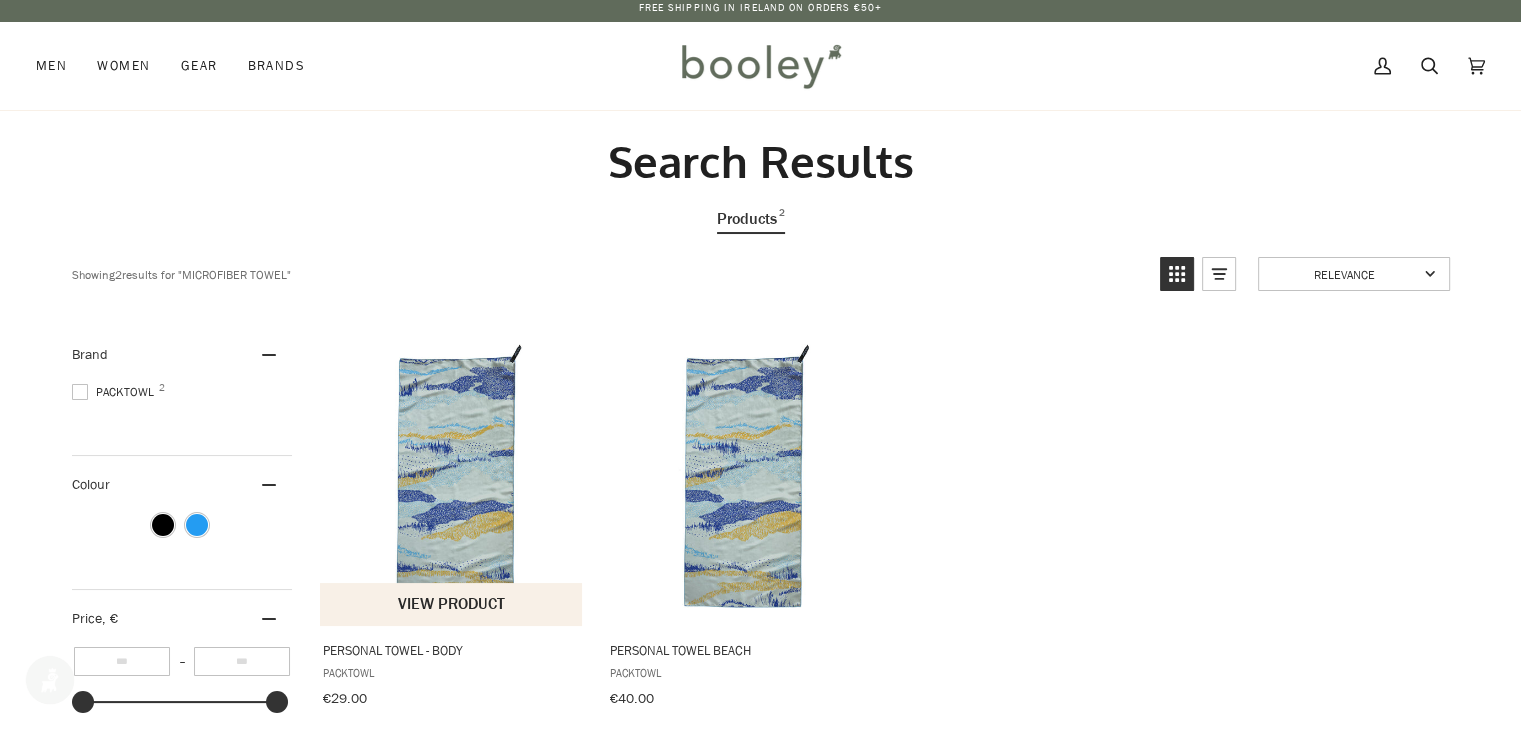 scroll, scrollTop: 4, scrollLeft: 0, axis: vertical 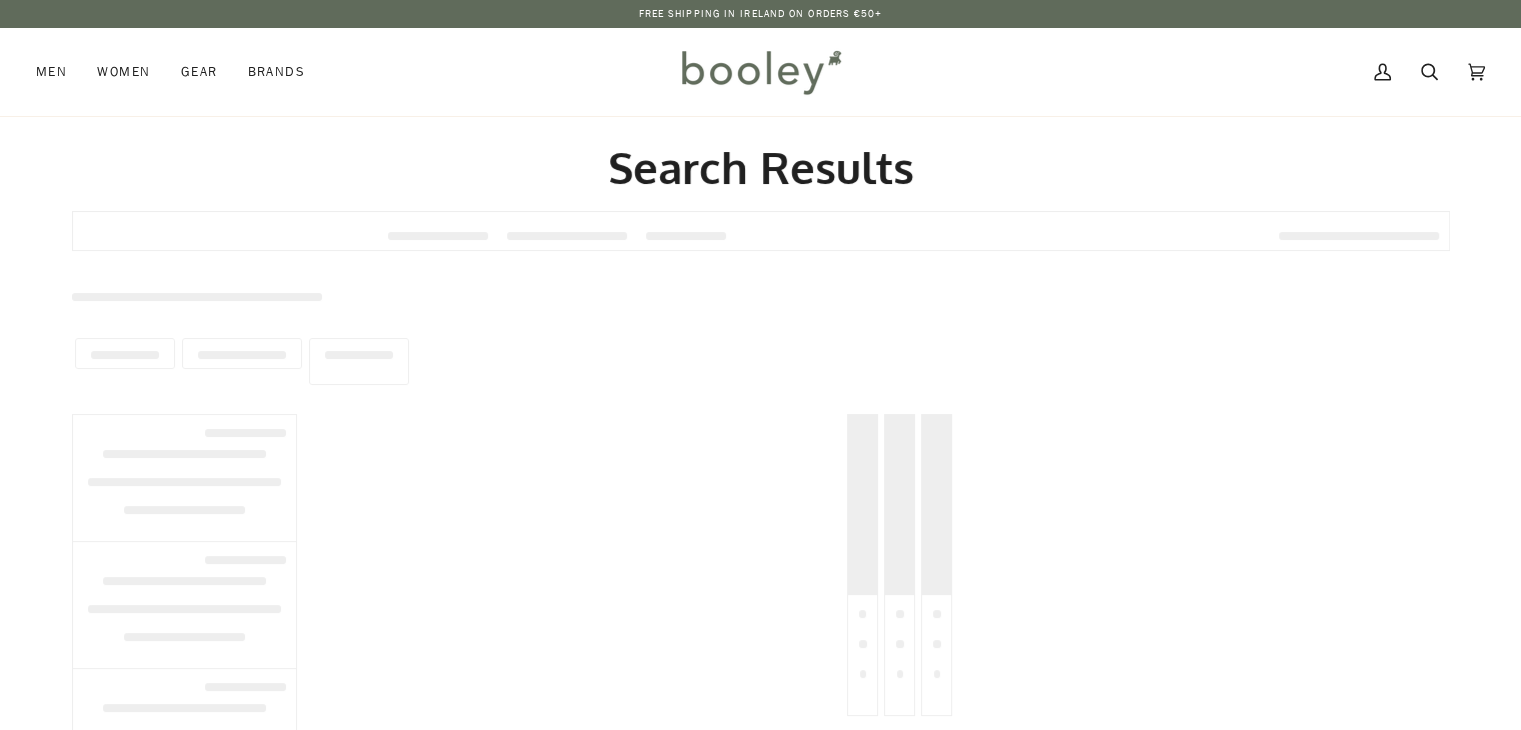 type on "**********" 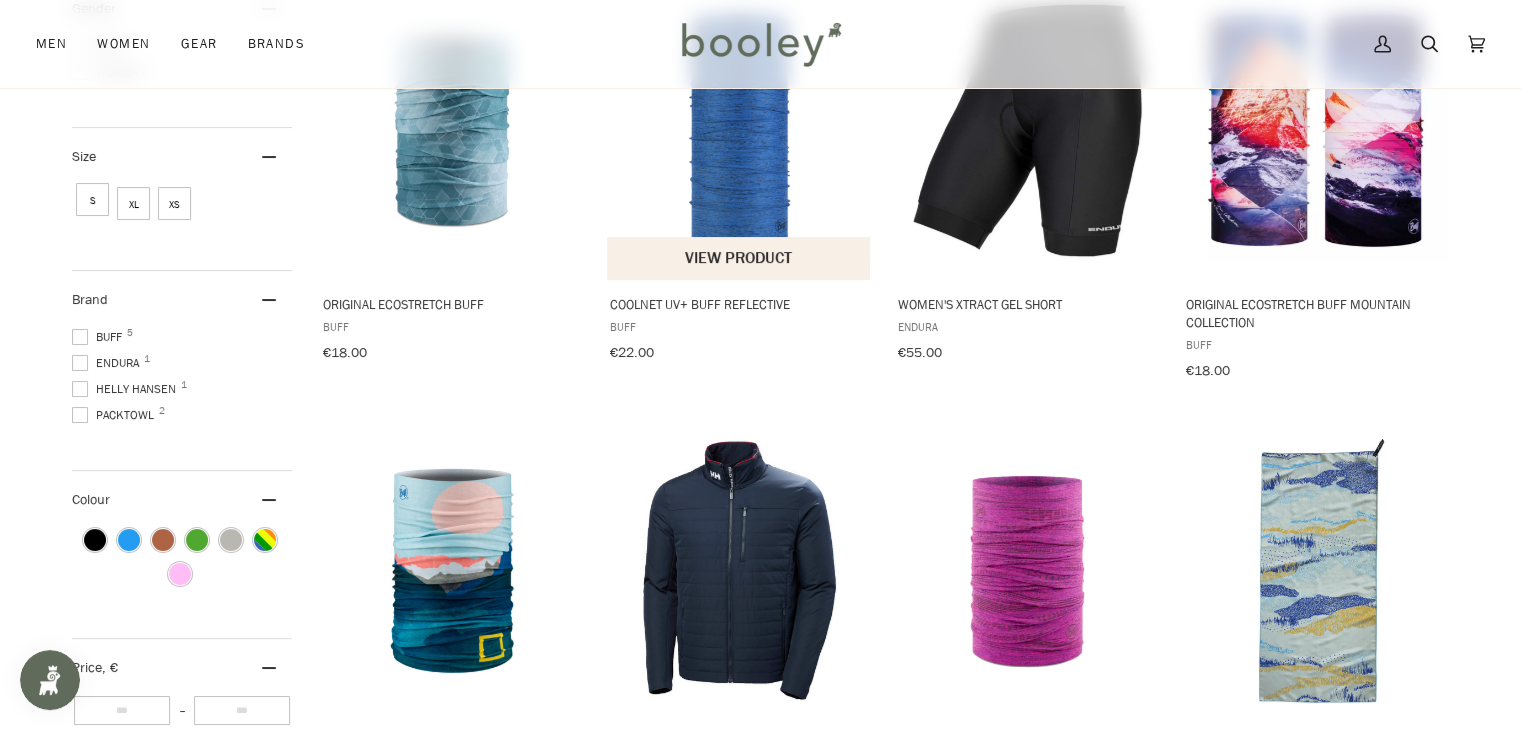 scroll, scrollTop: 0, scrollLeft: 0, axis: both 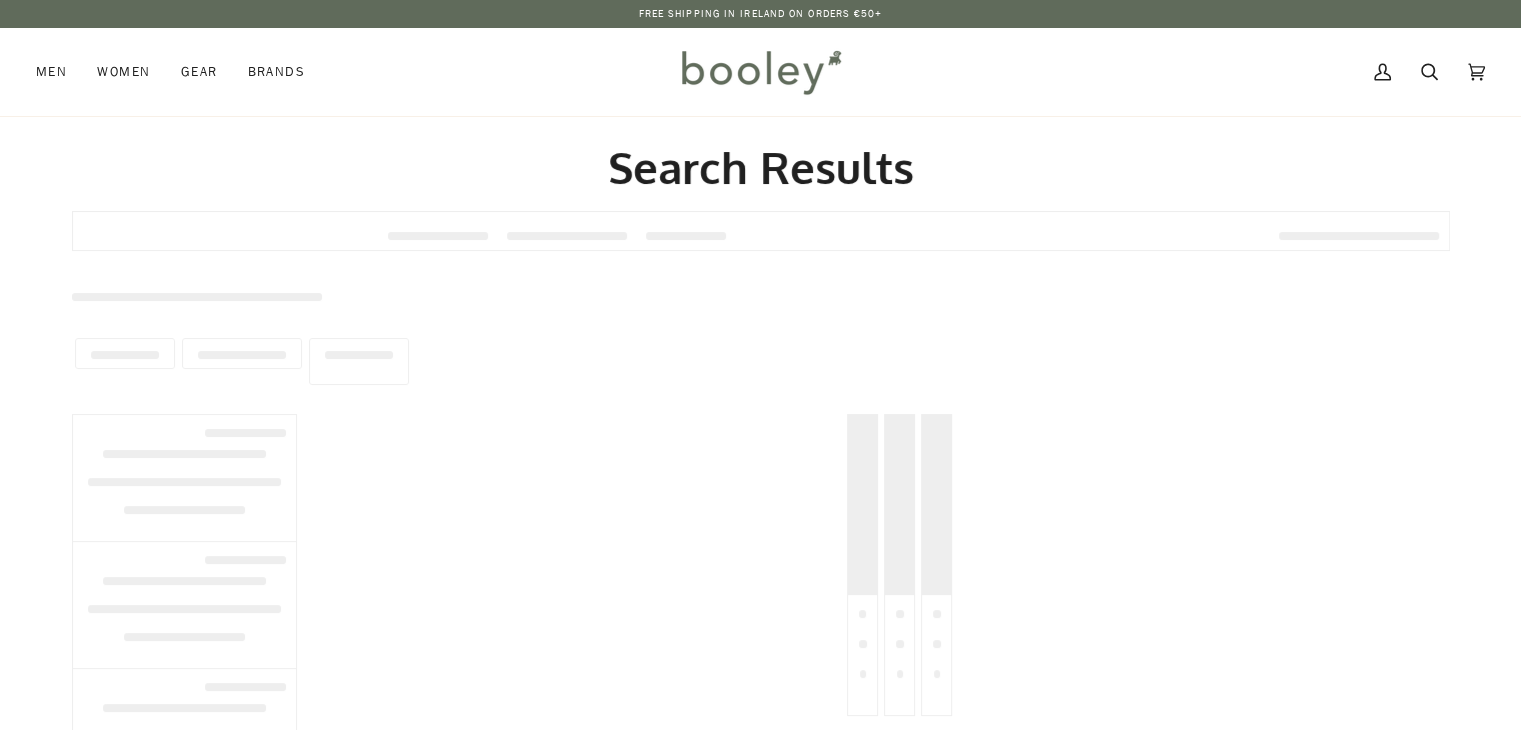 type on "**********" 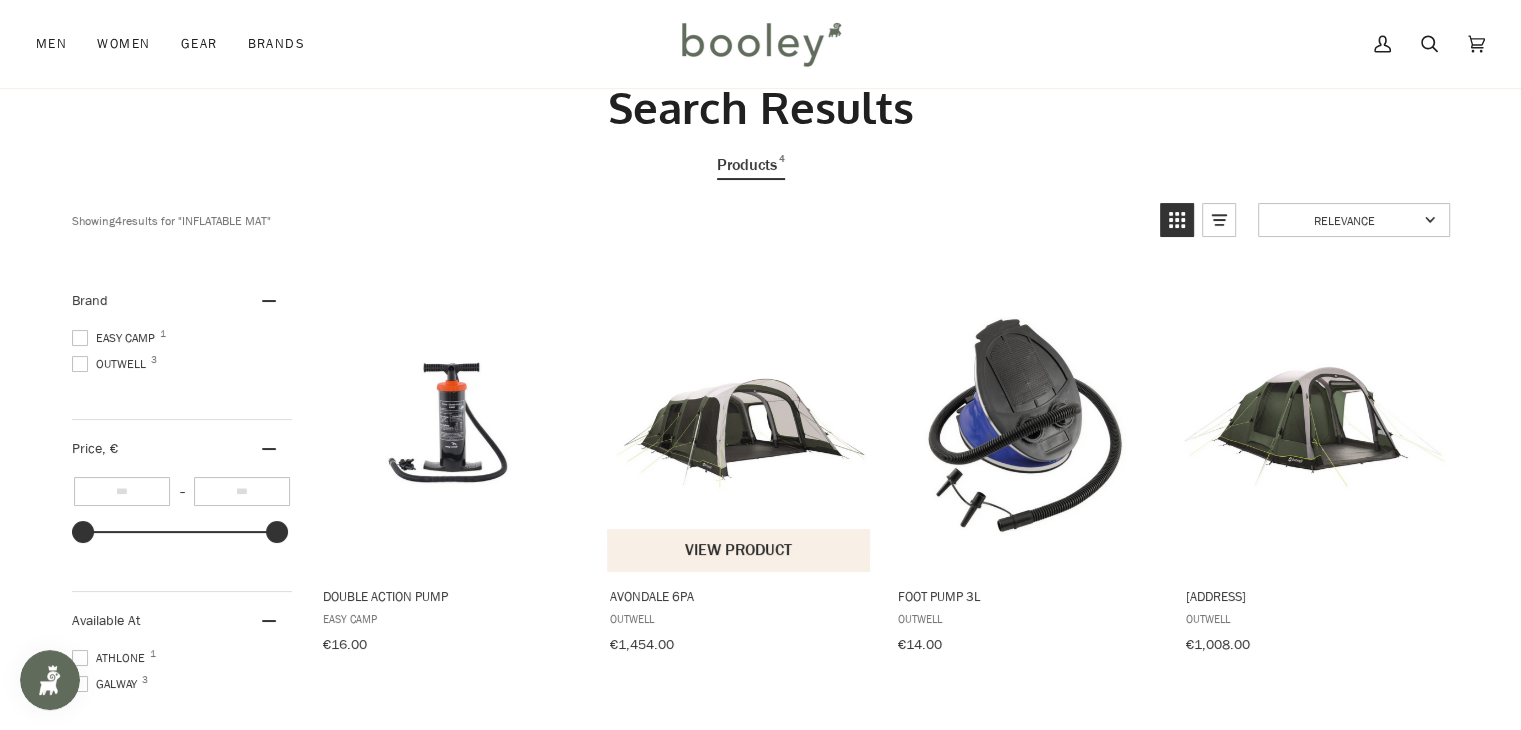 scroll, scrollTop: 48, scrollLeft: 0, axis: vertical 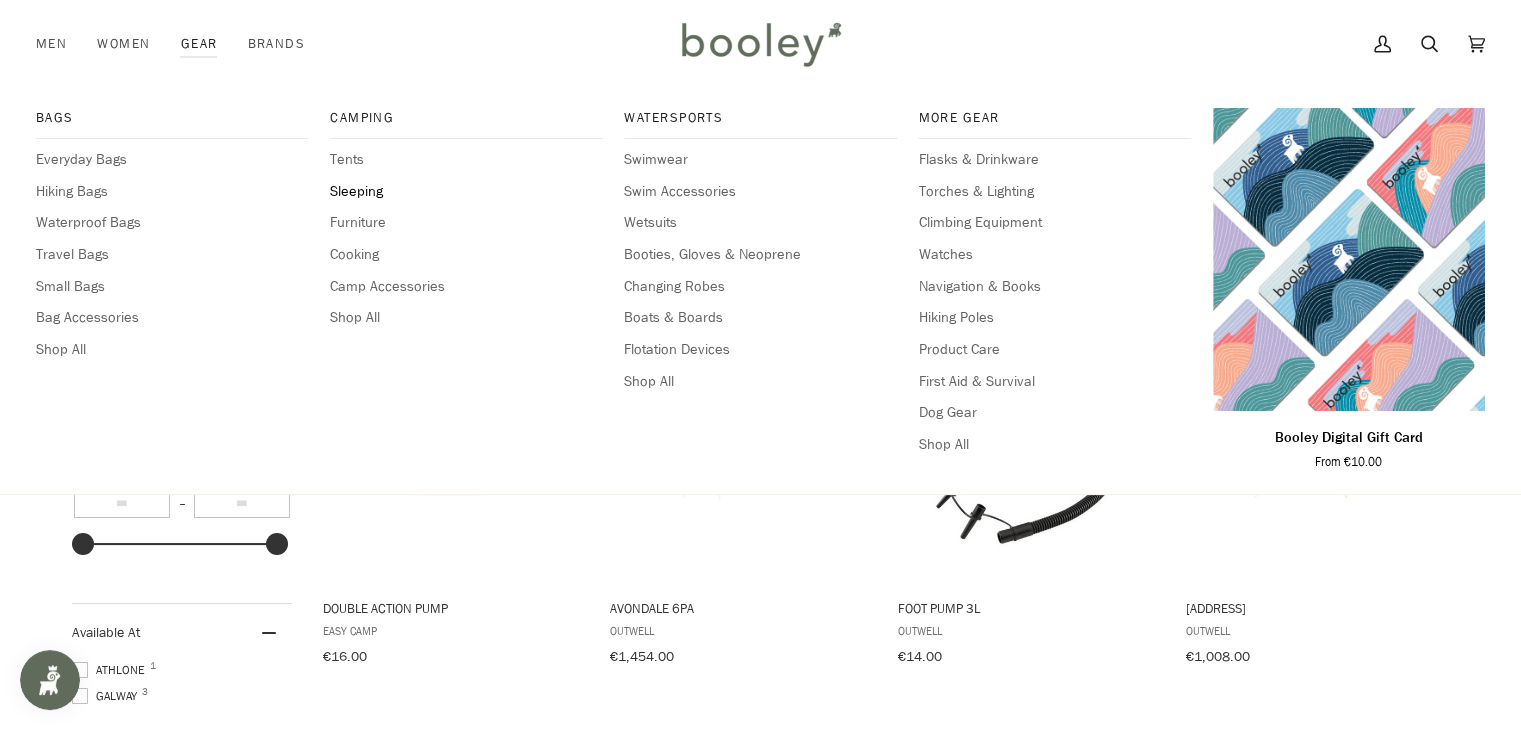 click on "Sleeping" at bounding box center [466, 192] 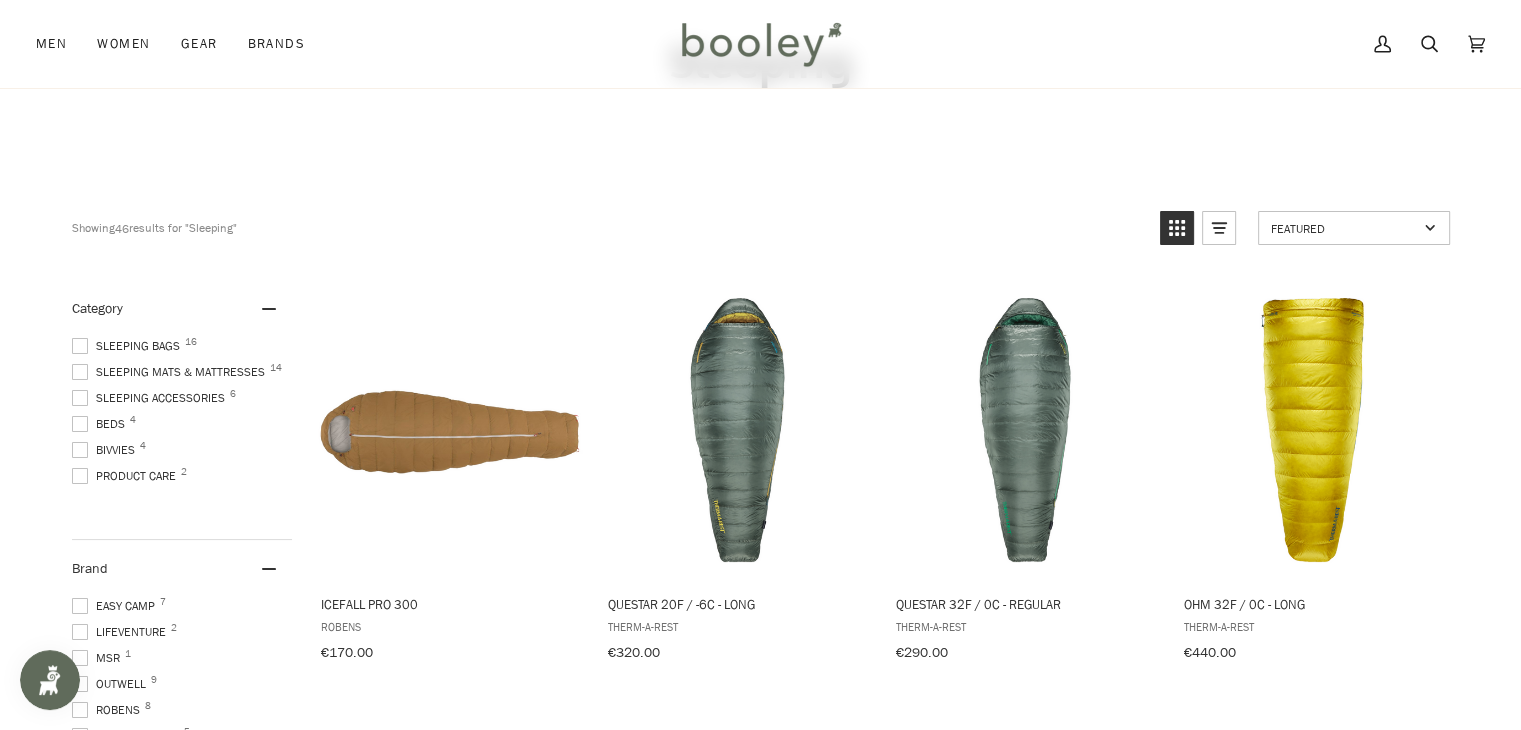 scroll, scrollTop: 214, scrollLeft: 0, axis: vertical 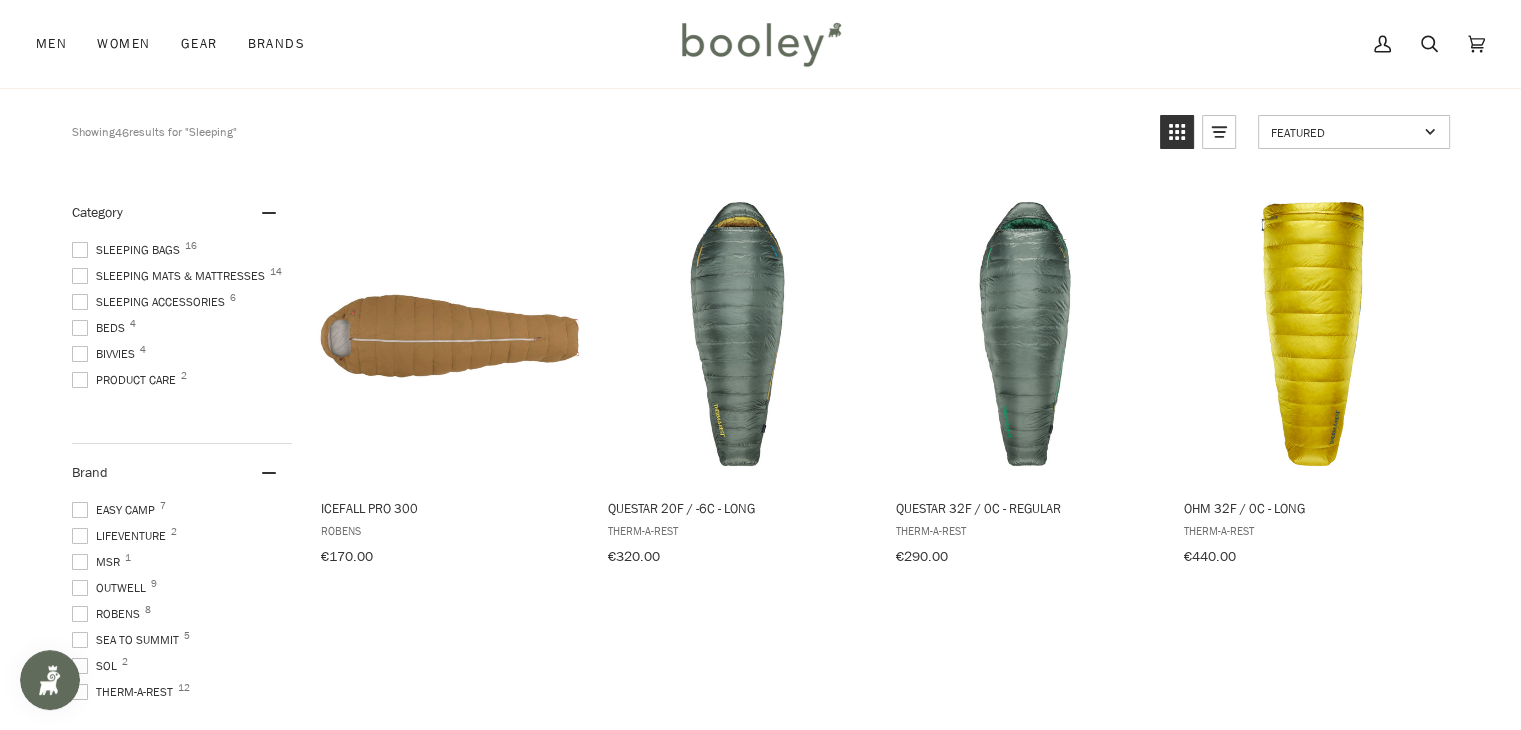 click at bounding box center [80, 276] 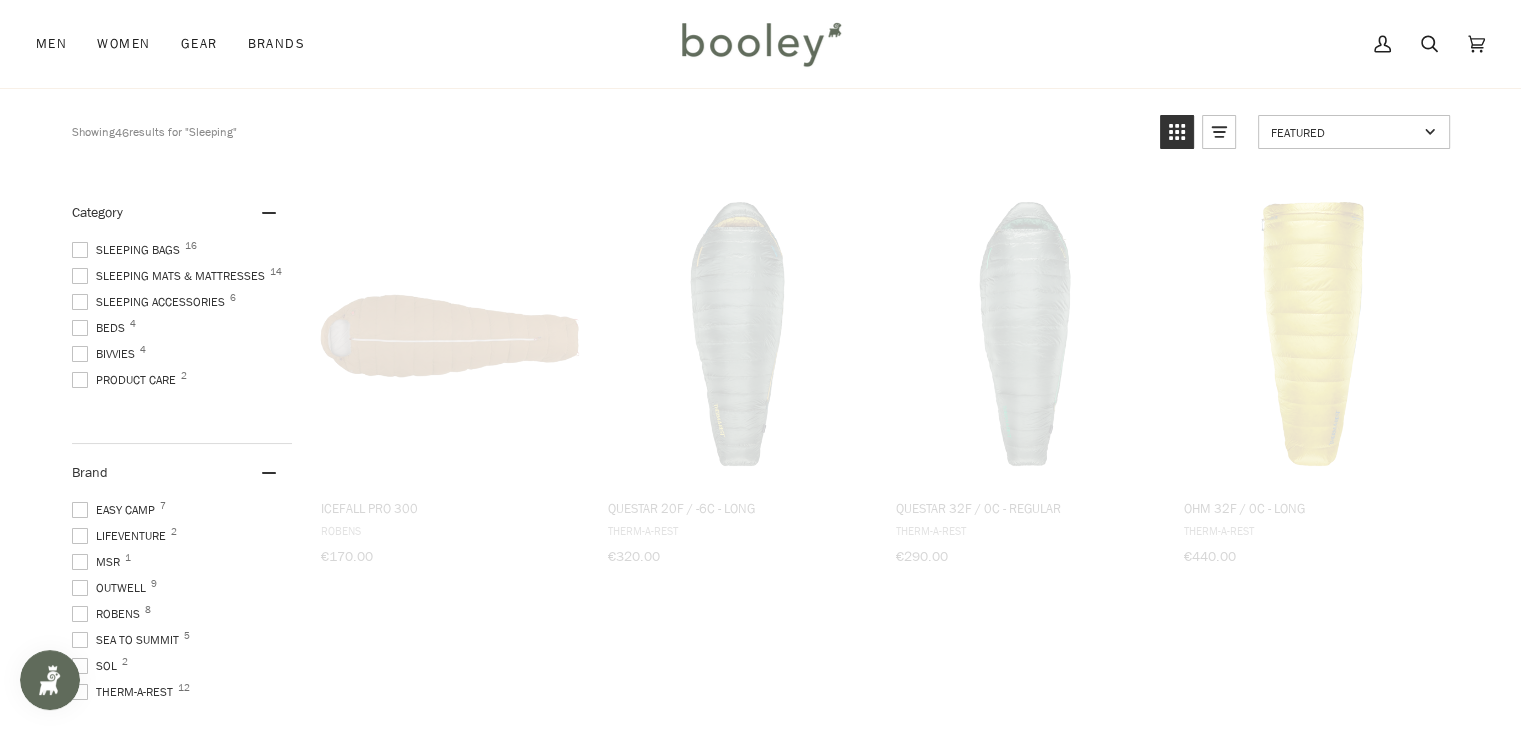 scroll, scrollTop: 172, scrollLeft: 0, axis: vertical 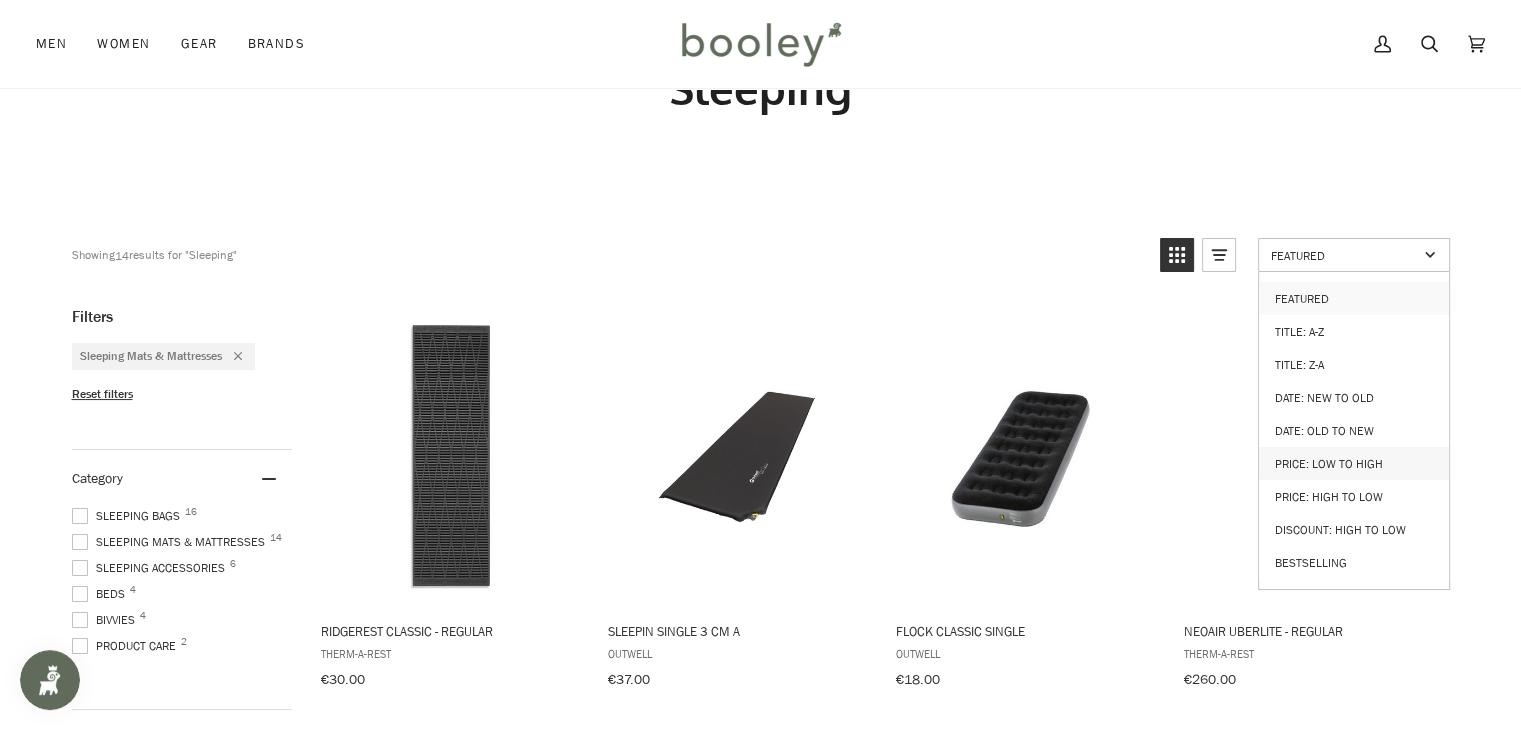 click on "Price: Low to High" at bounding box center [1354, 463] 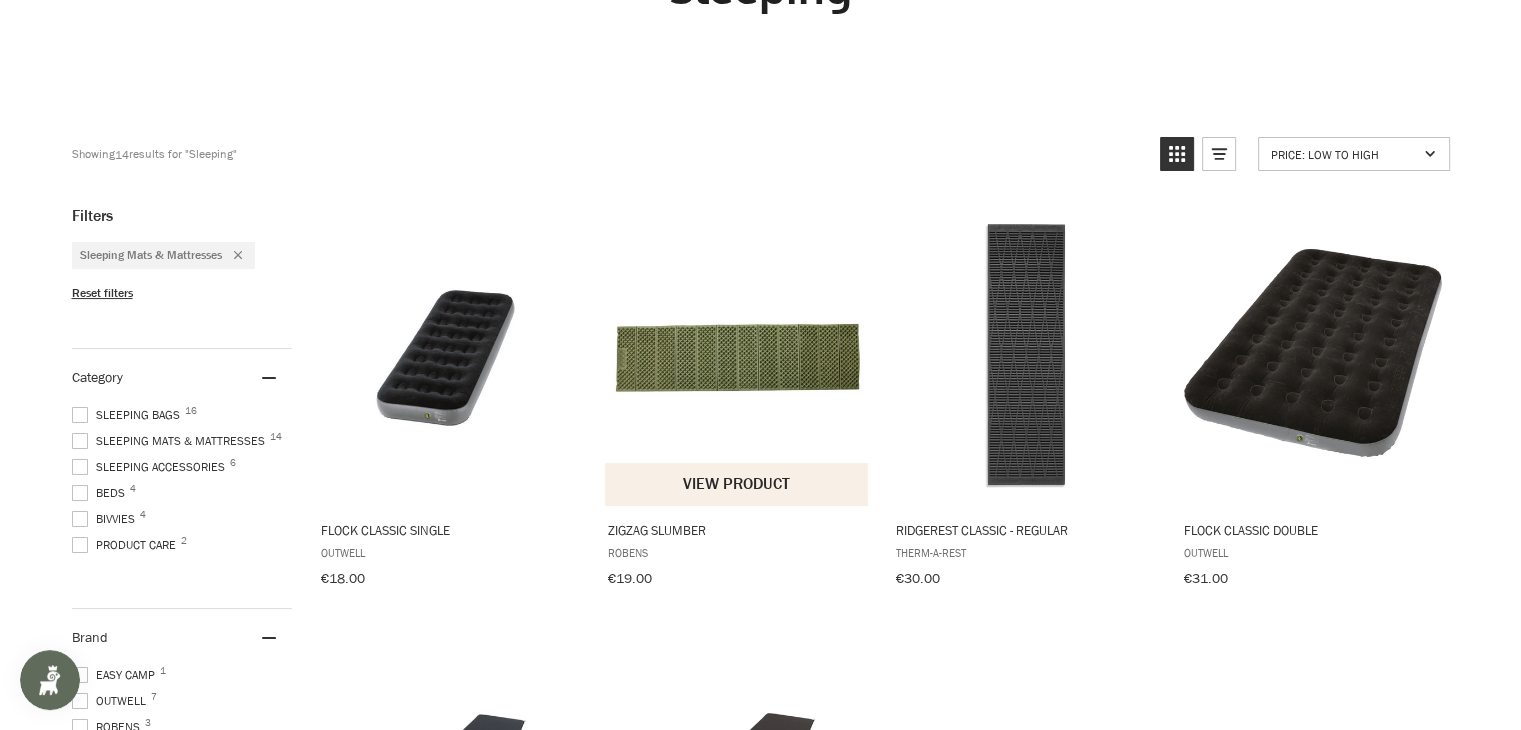 scroll, scrollTop: 0, scrollLeft: 0, axis: both 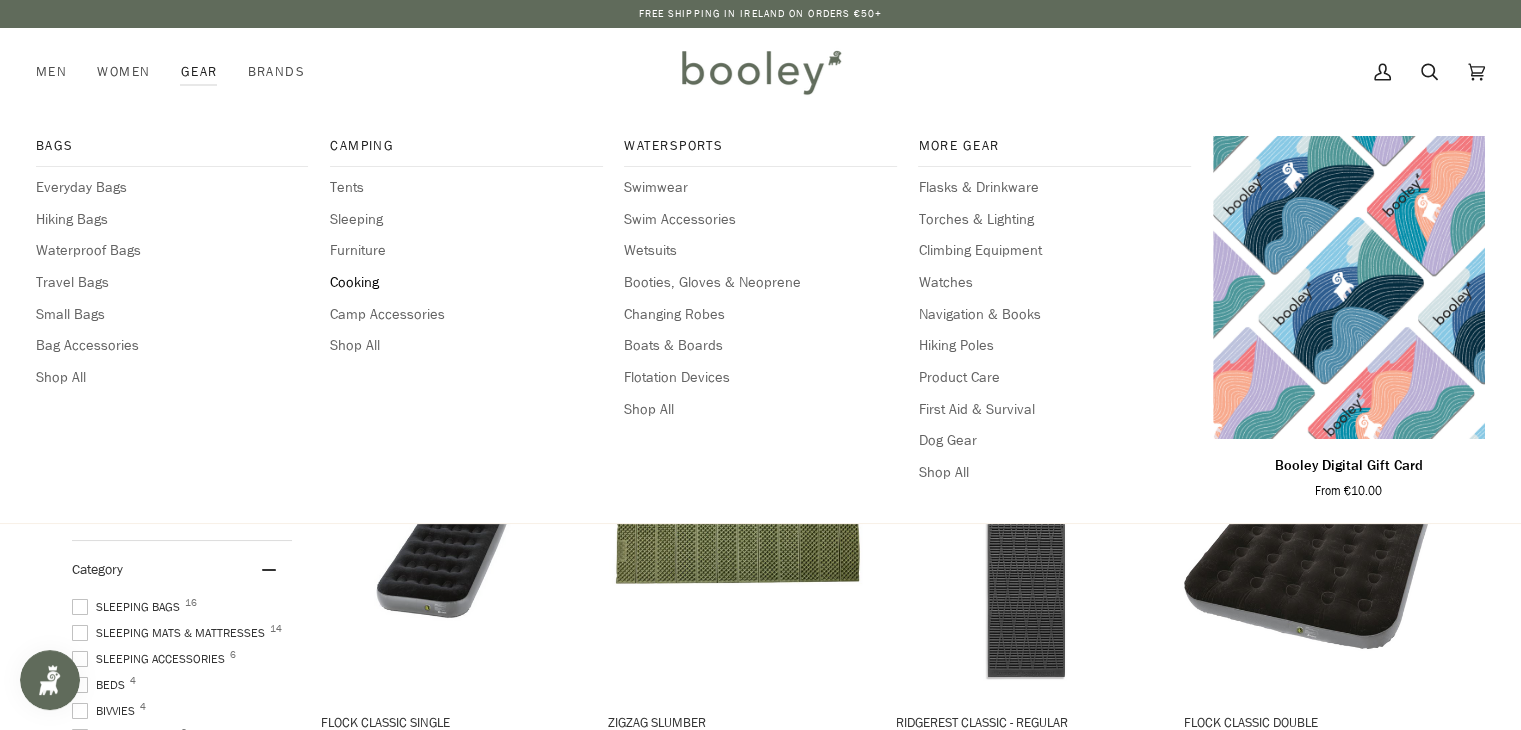 click on "Cooking" at bounding box center (466, 283) 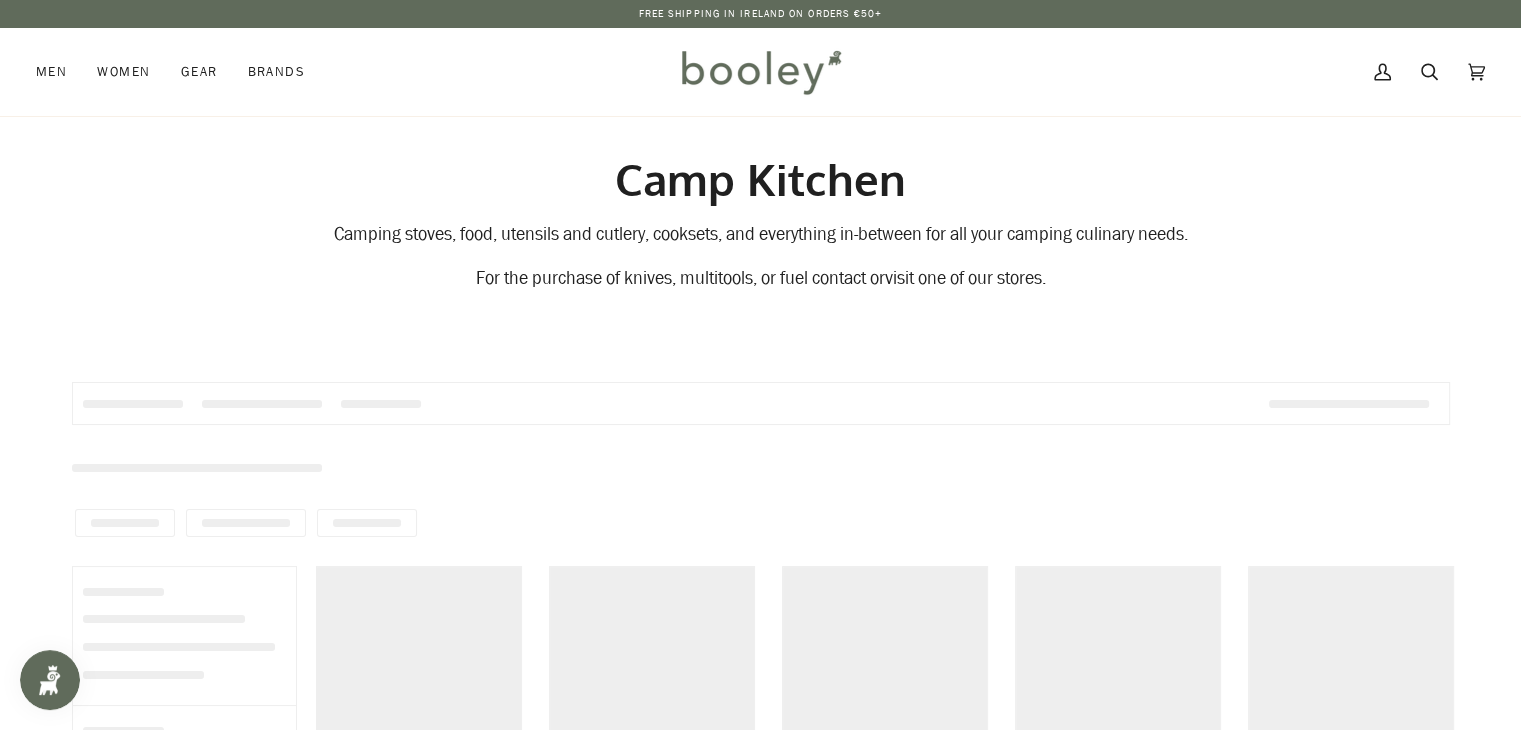 scroll, scrollTop: 0, scrollLeft: 0, axis: both 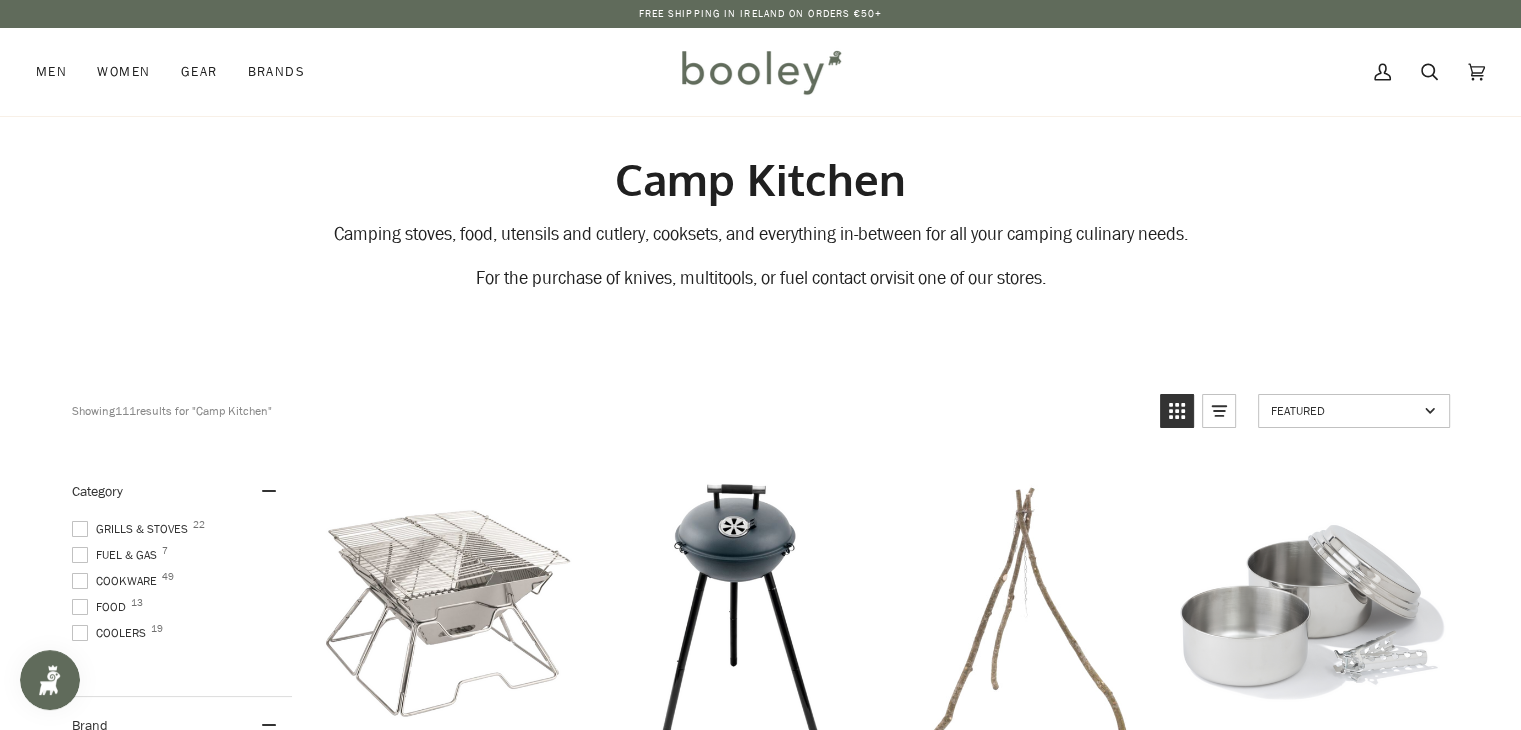 click at bounding box center [80, 581] 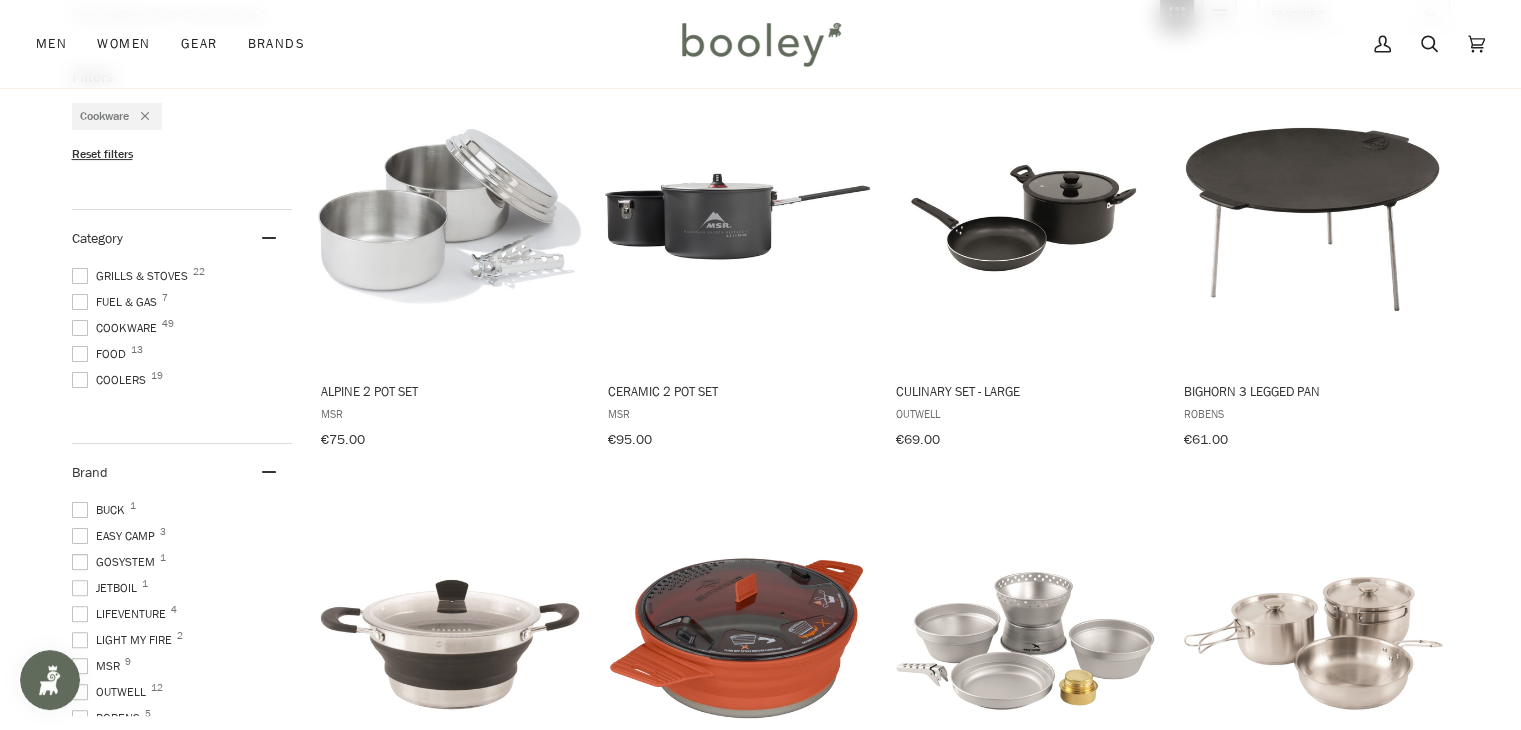 scroll, scrollTop: 396, scrollLeft: 0, axis: vertical 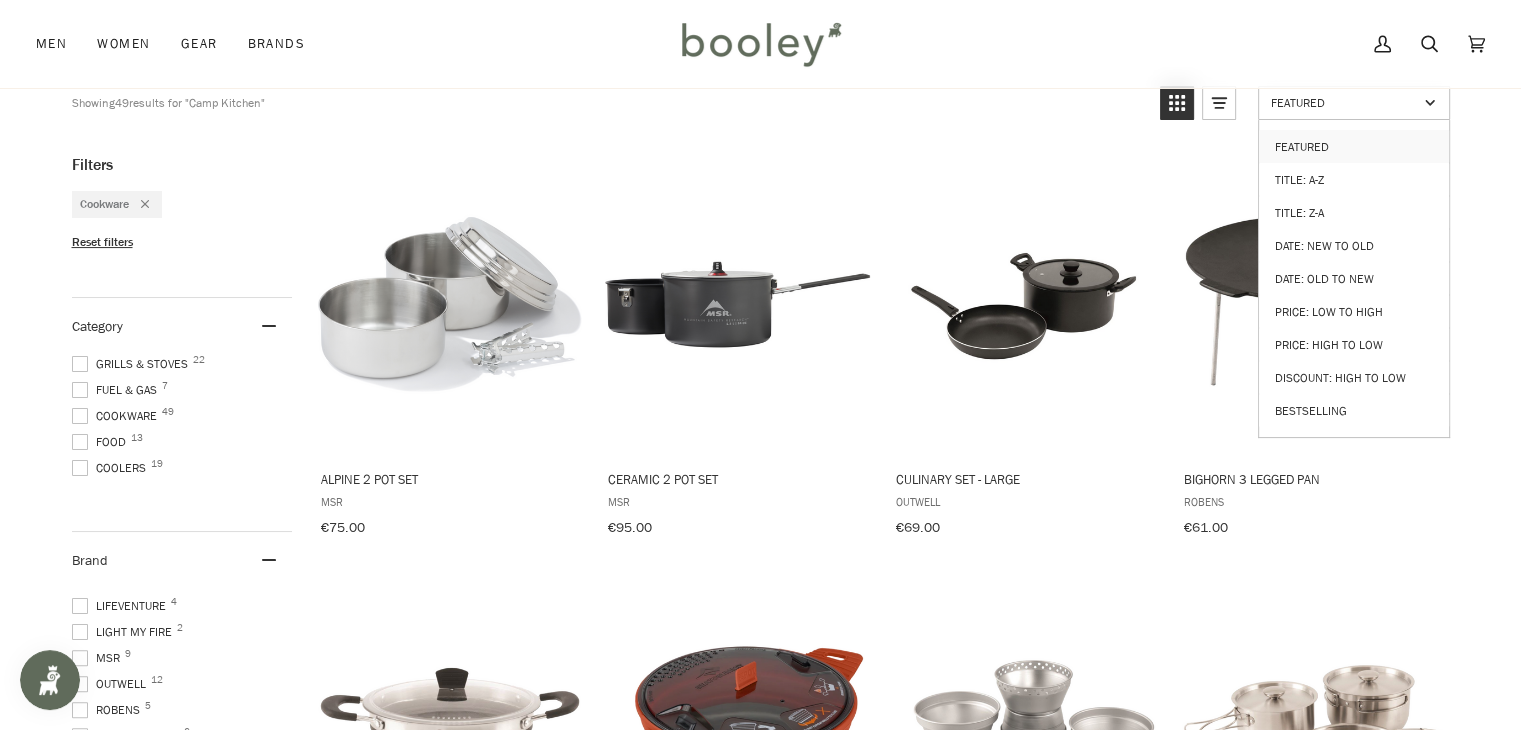 click on "Featured" at bounding box center [1344, 102] 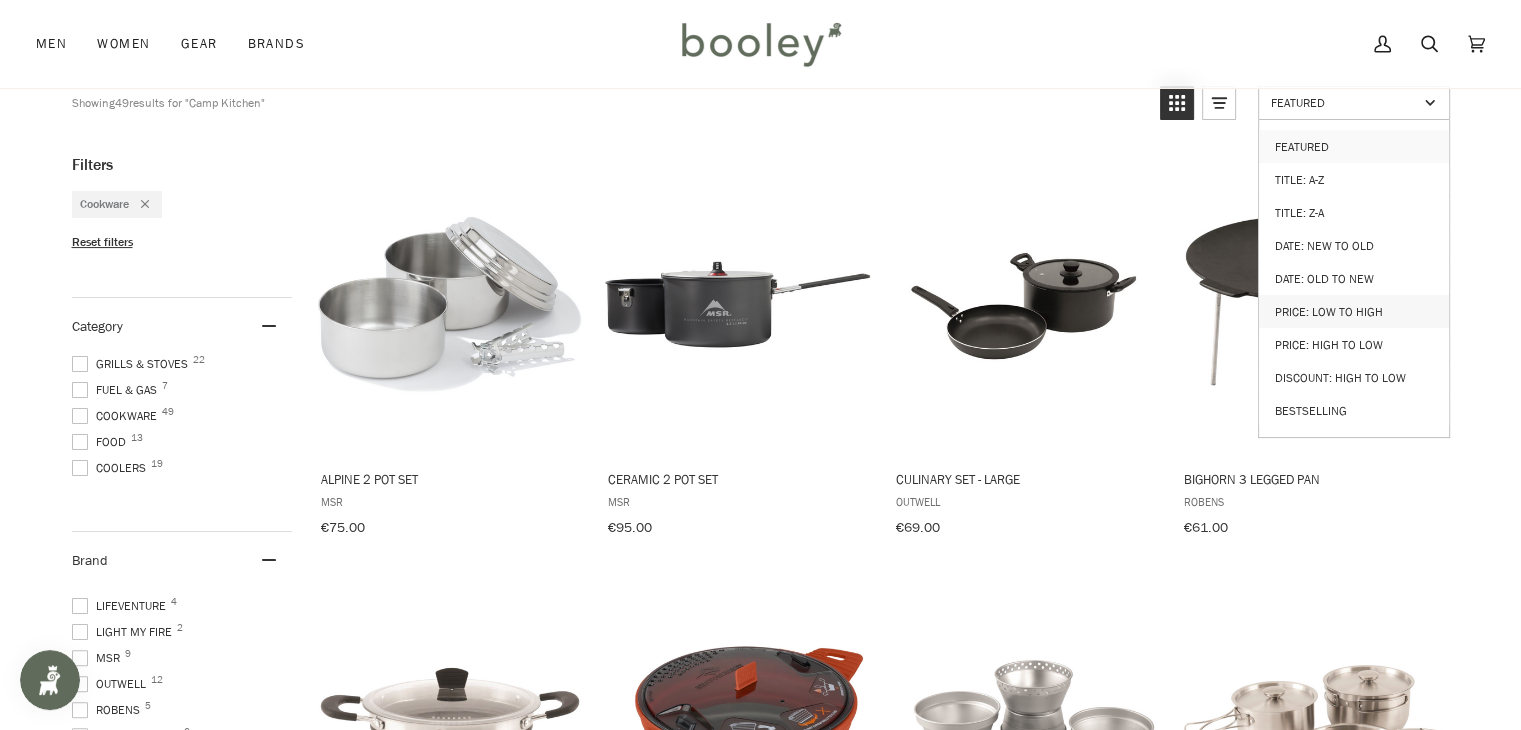 click on "Price: Low to High" at bounding box center (1354, 311) 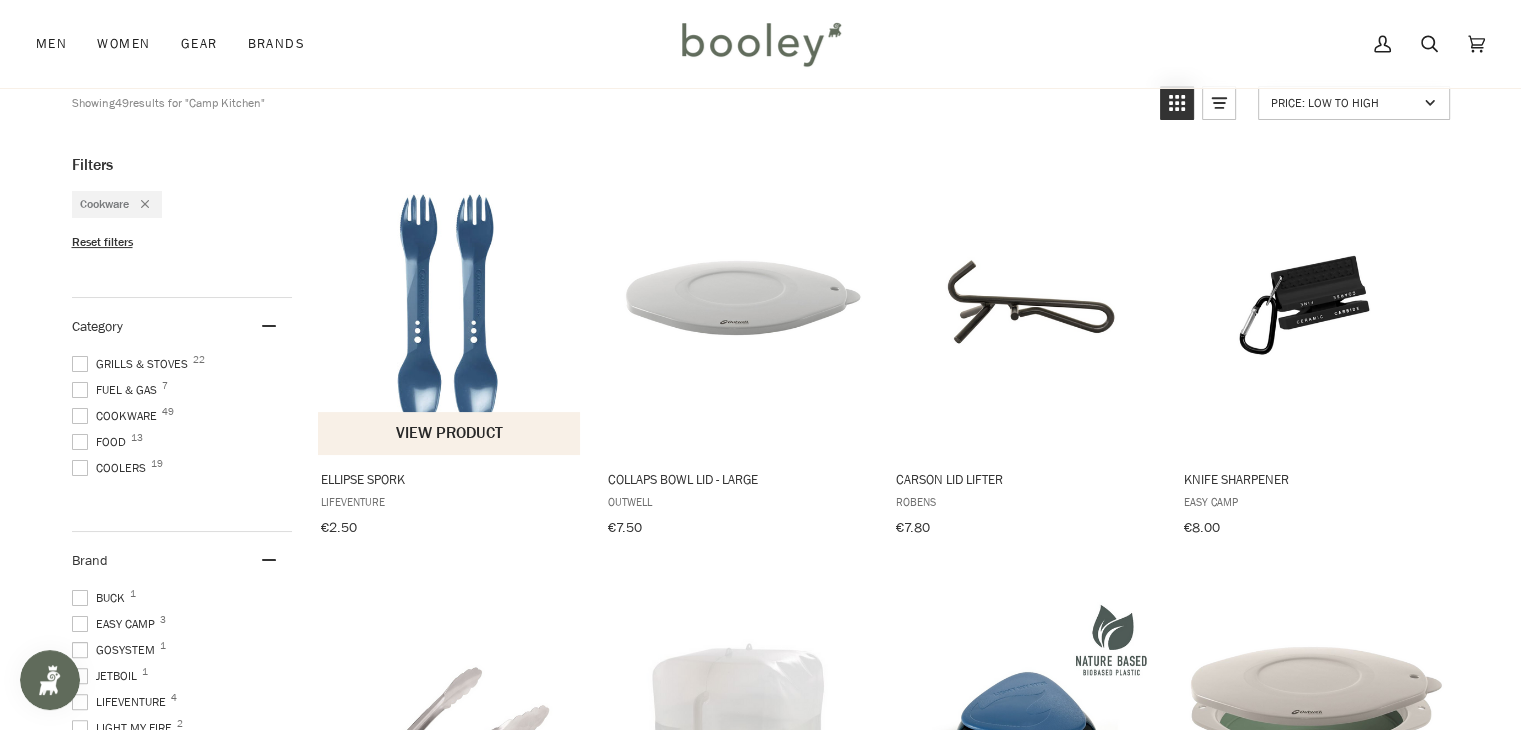 click at bounding box center (450, 304) 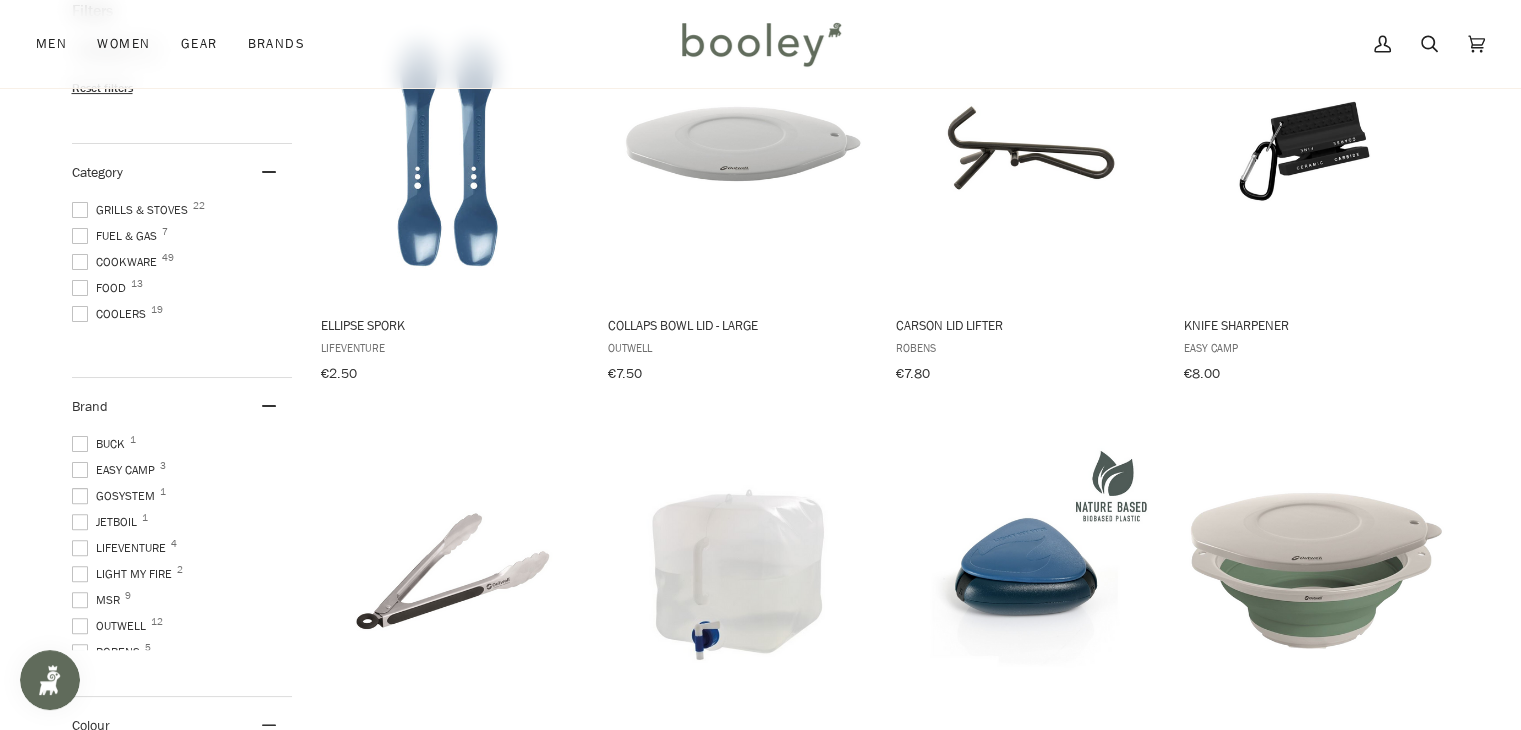 scroll, scrollTop: 491, scrollLeft: 0, axis: vertical 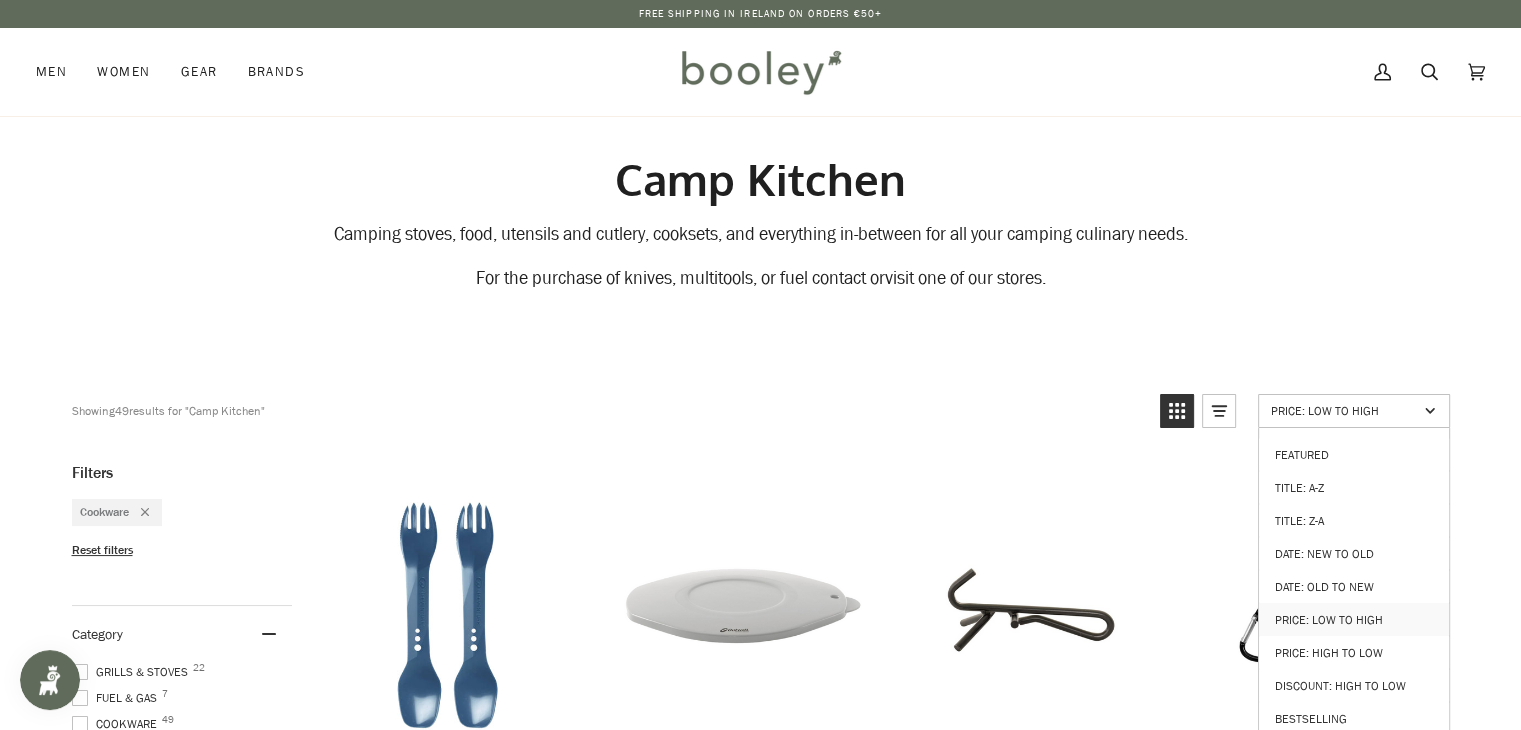 click on "Price: Low to High" at bounding box center [1354, 411] 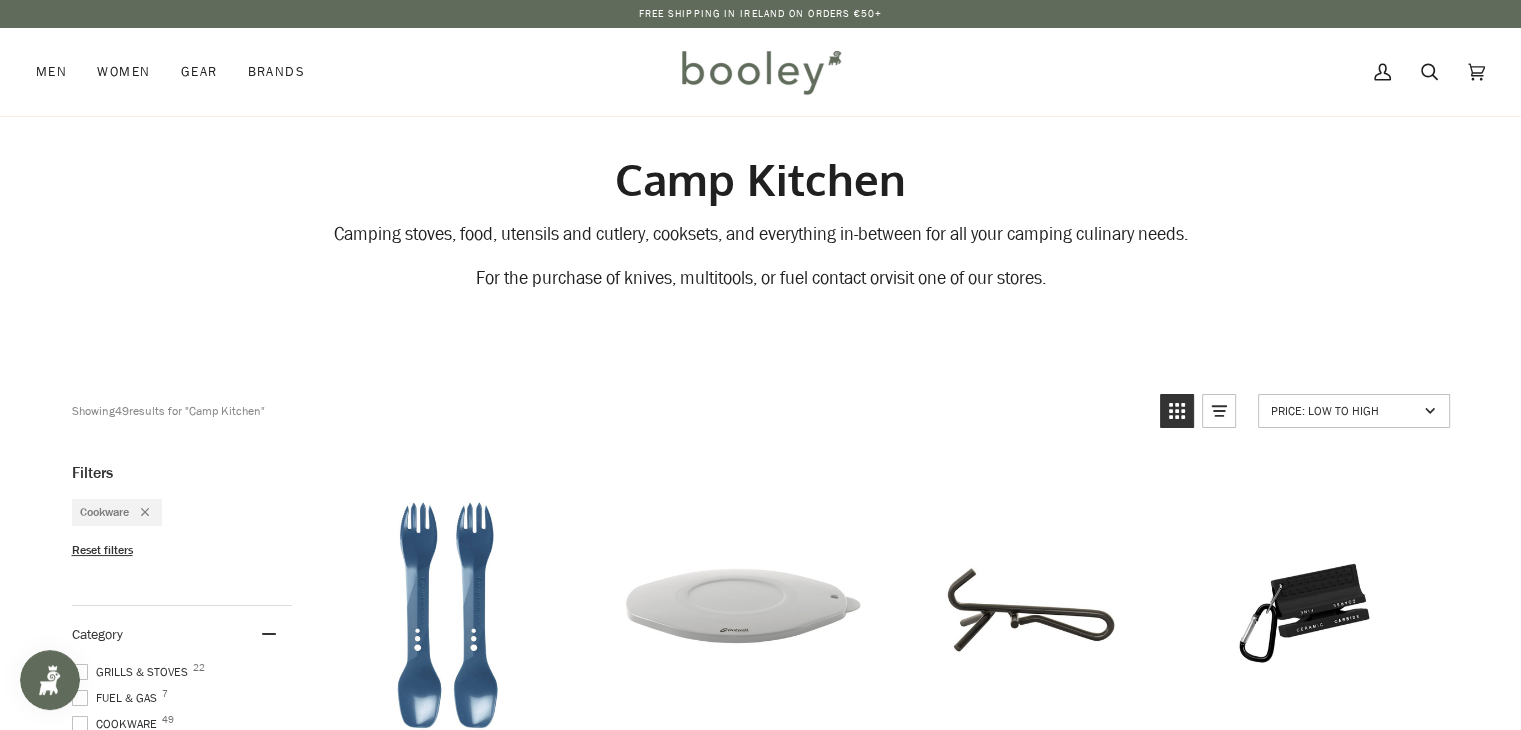 click on "Price: Low to High" at bounding box center [1354, 411] 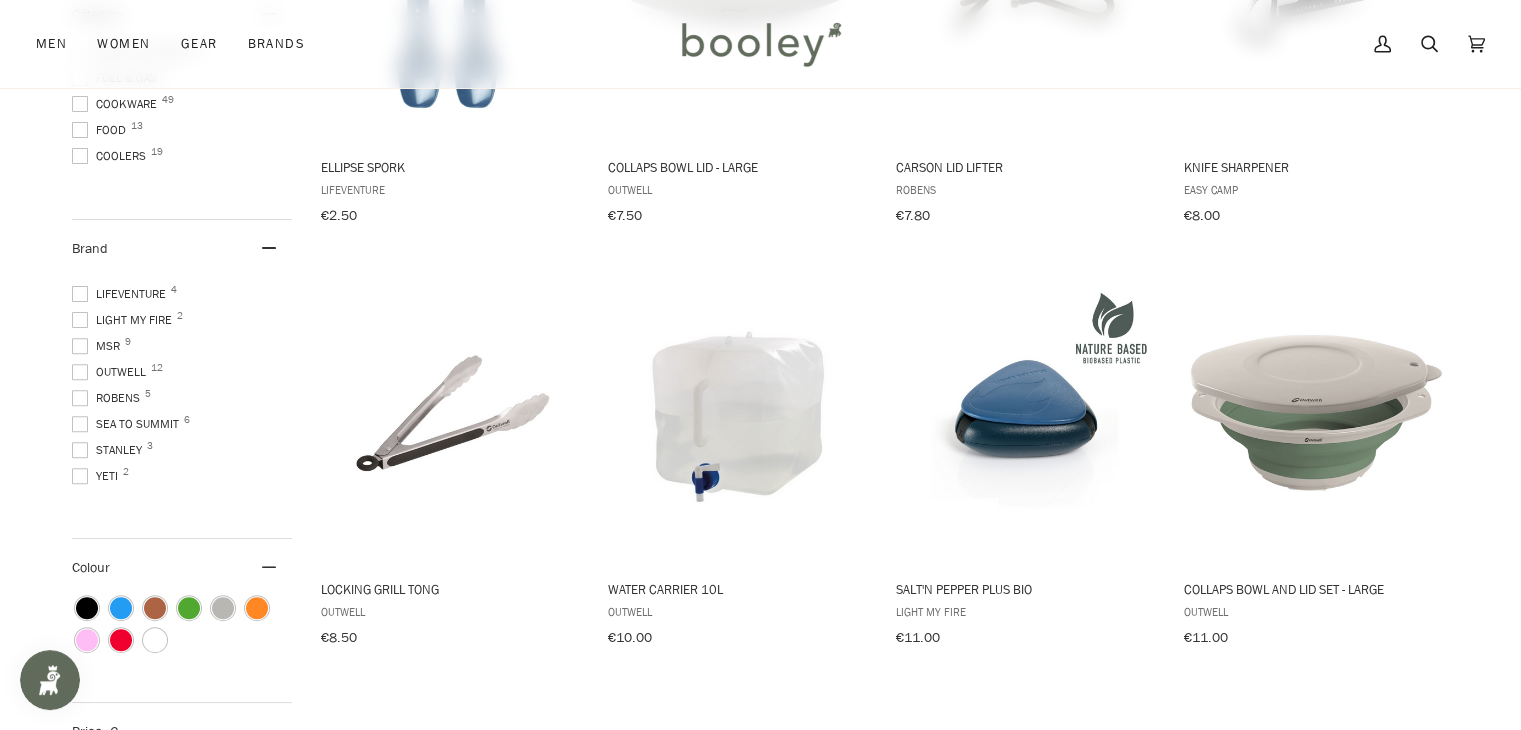 scroll, scrollTop: 620, scrollLeft: 0, axis: vertical 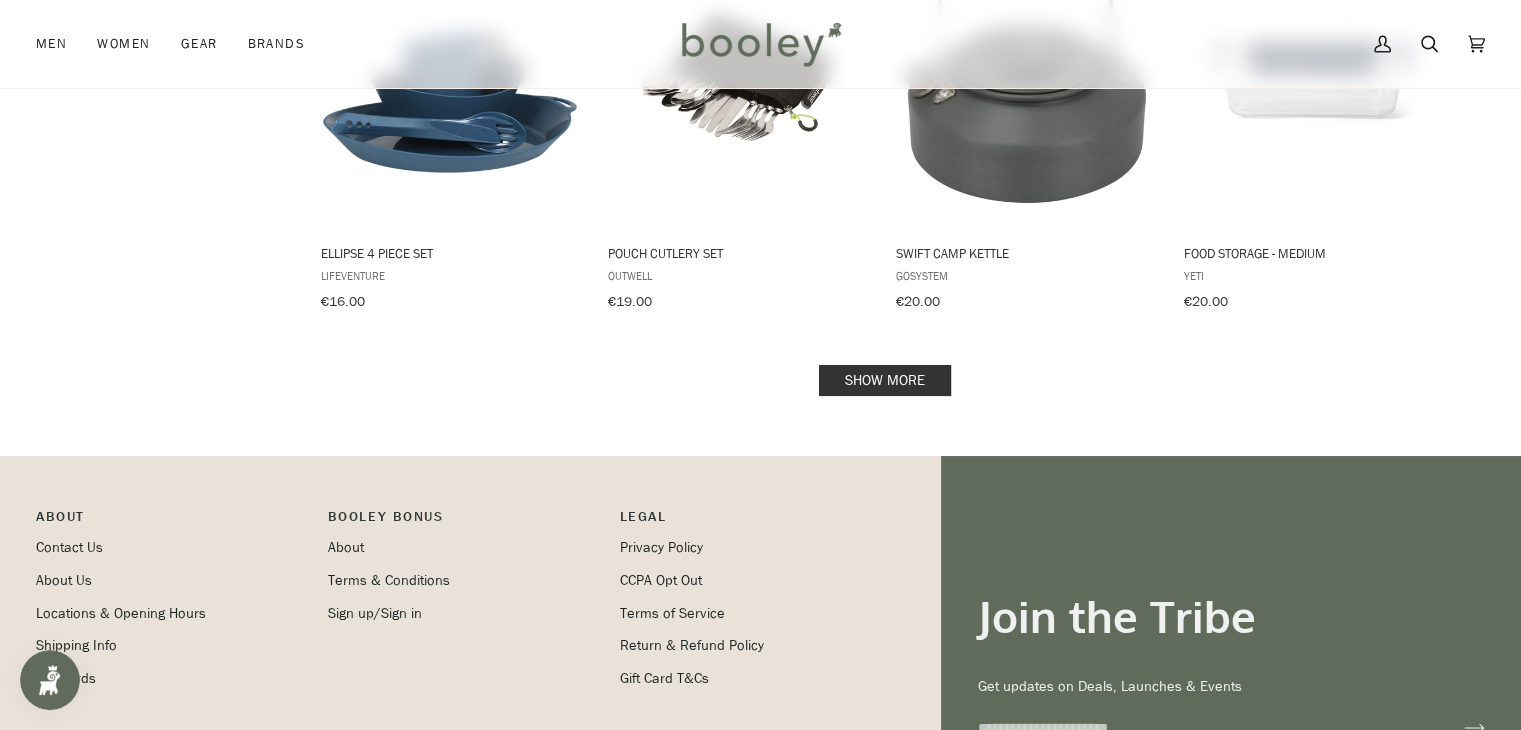 click on "Show more" at bounding box center (885, 380) 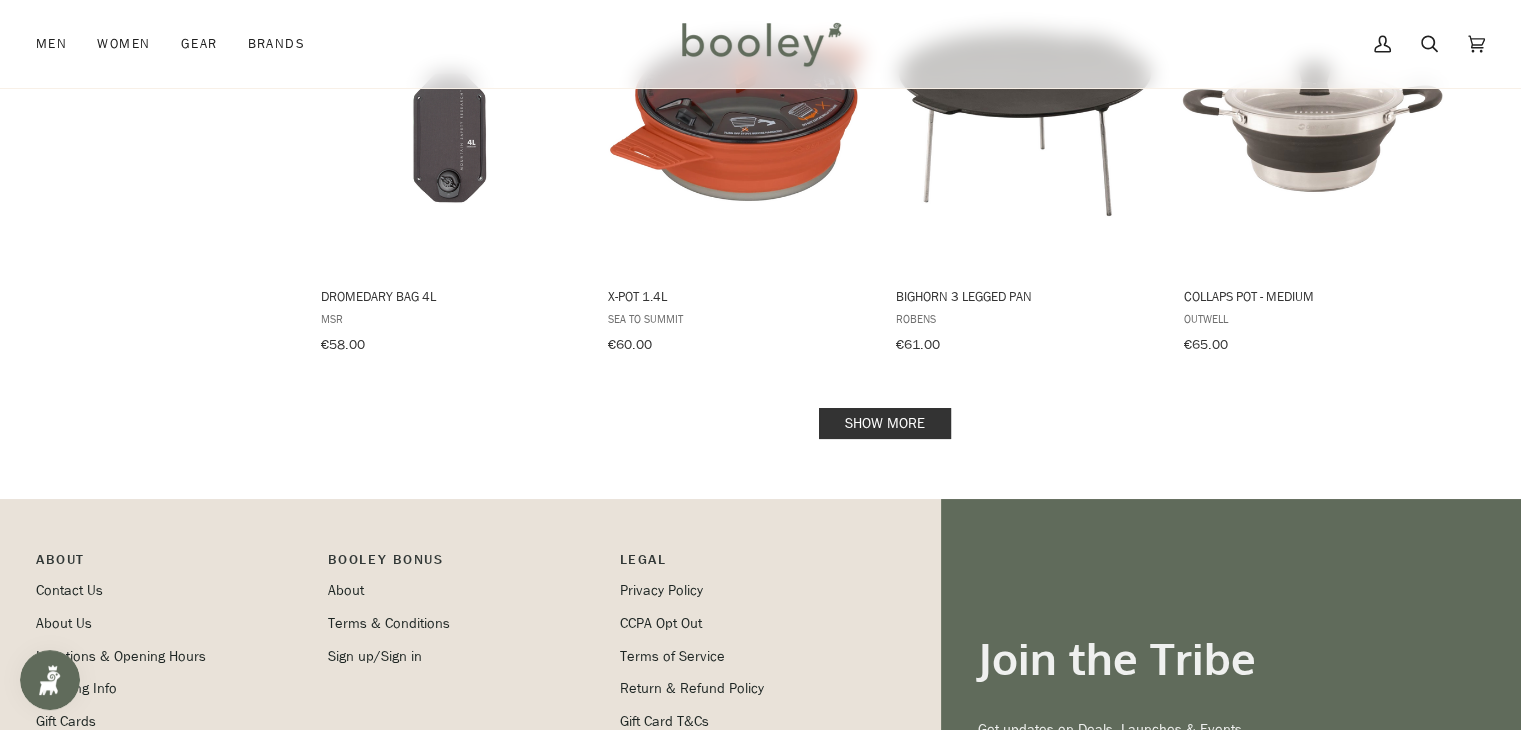 scroll, scrollTop: 4308, scrollLeft: 0, axis: vertical 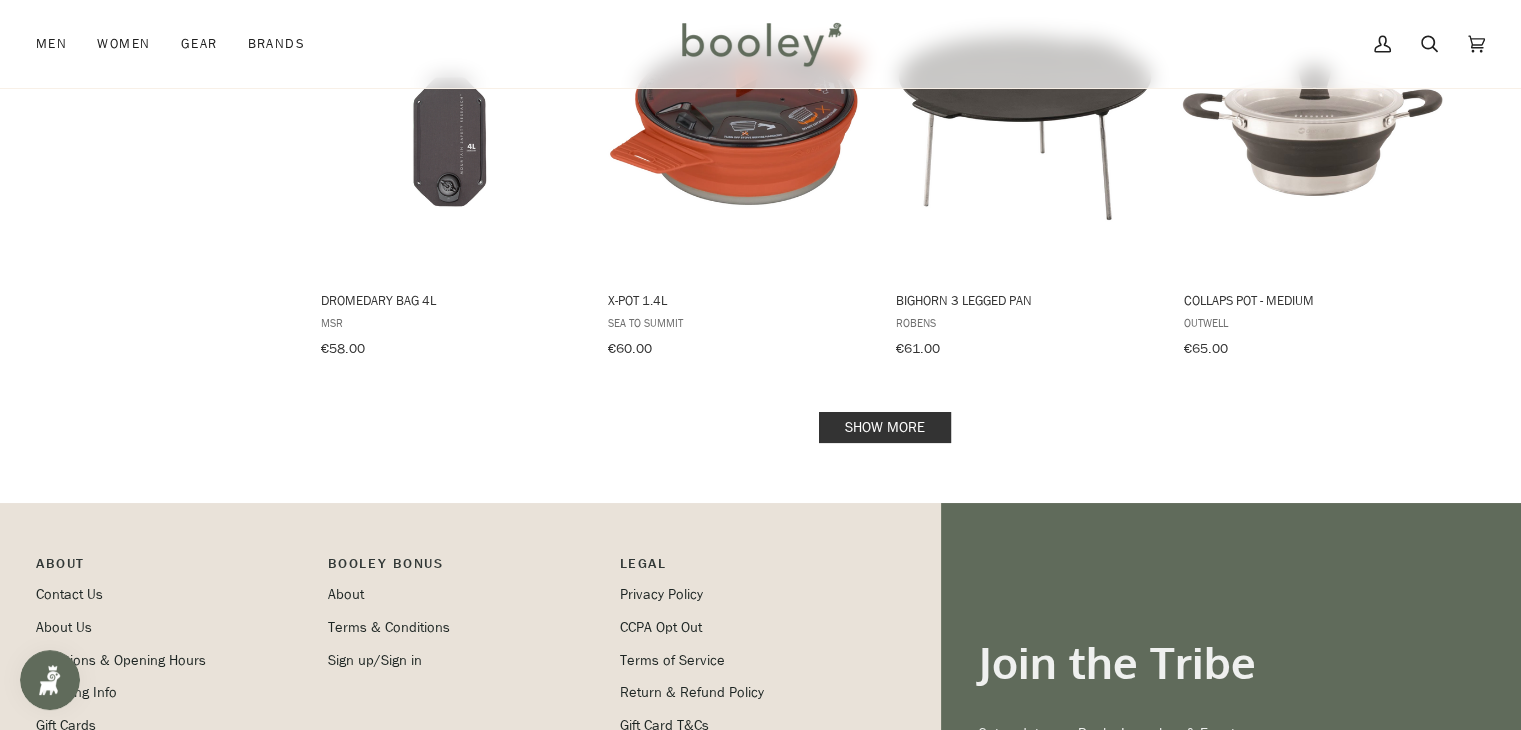 click on "Show more" at bounding box center (885, 427) 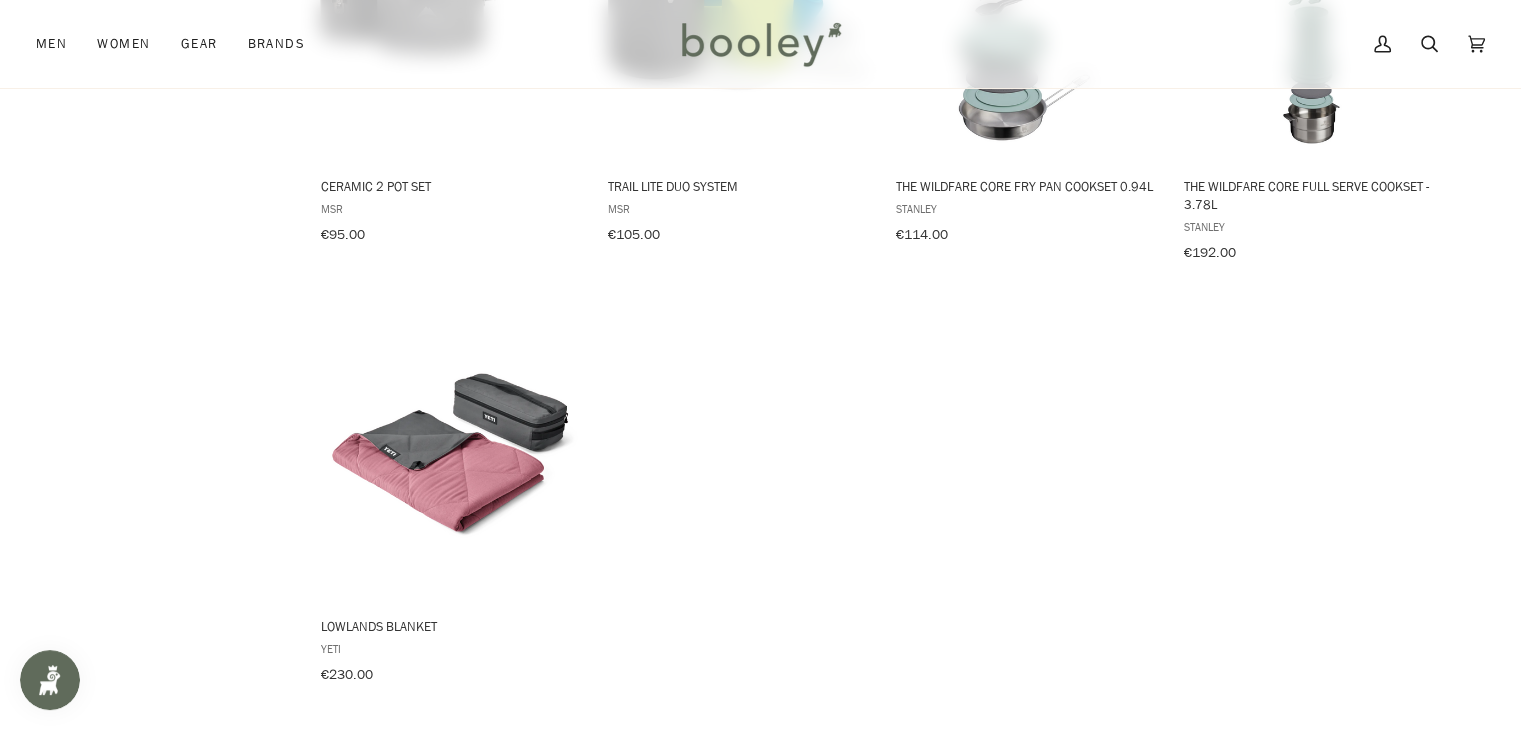 scroll, scrollTop: 5263, scrollLeft: 0, axis: vertical 